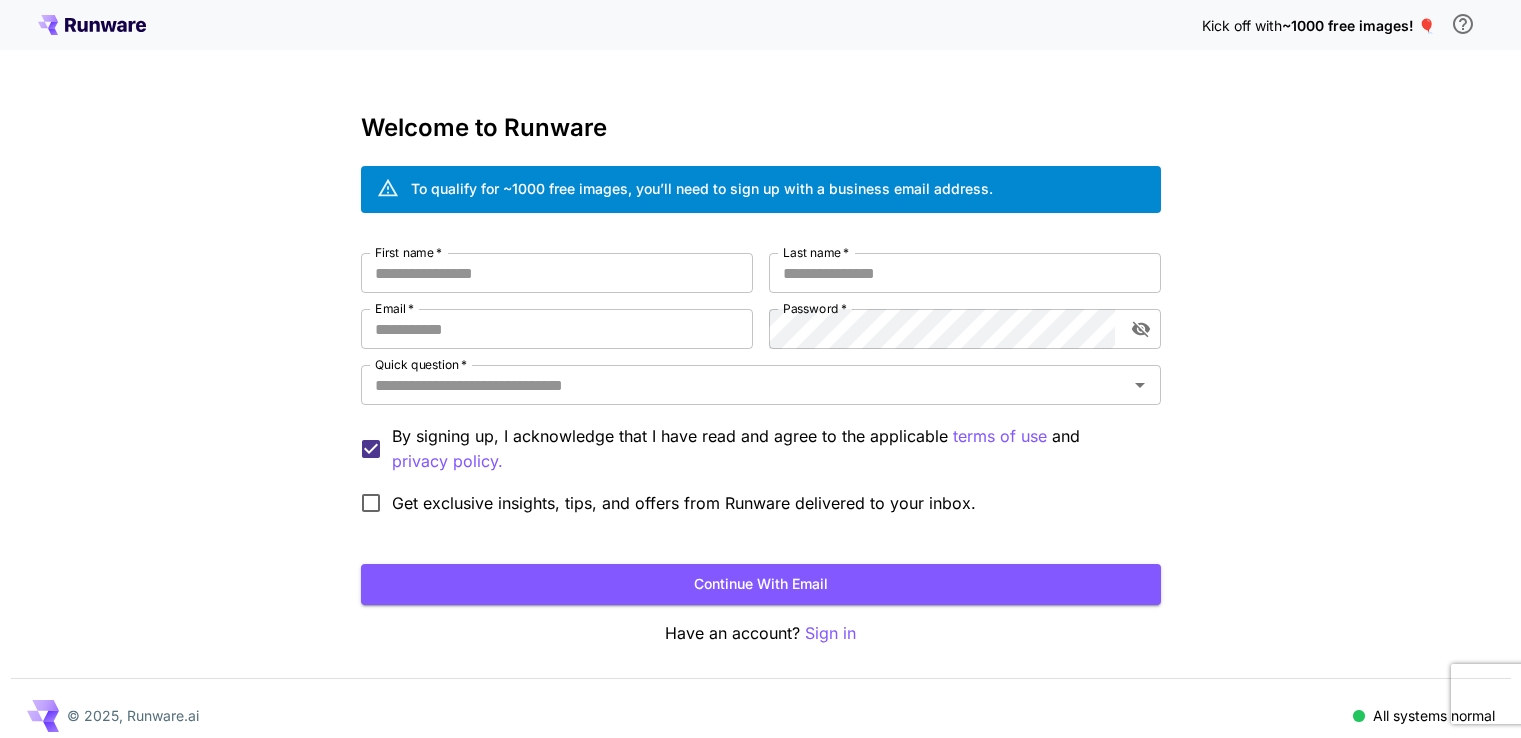 scroll, scrollTop: 14, scrollLeft: 0, axis: vertical 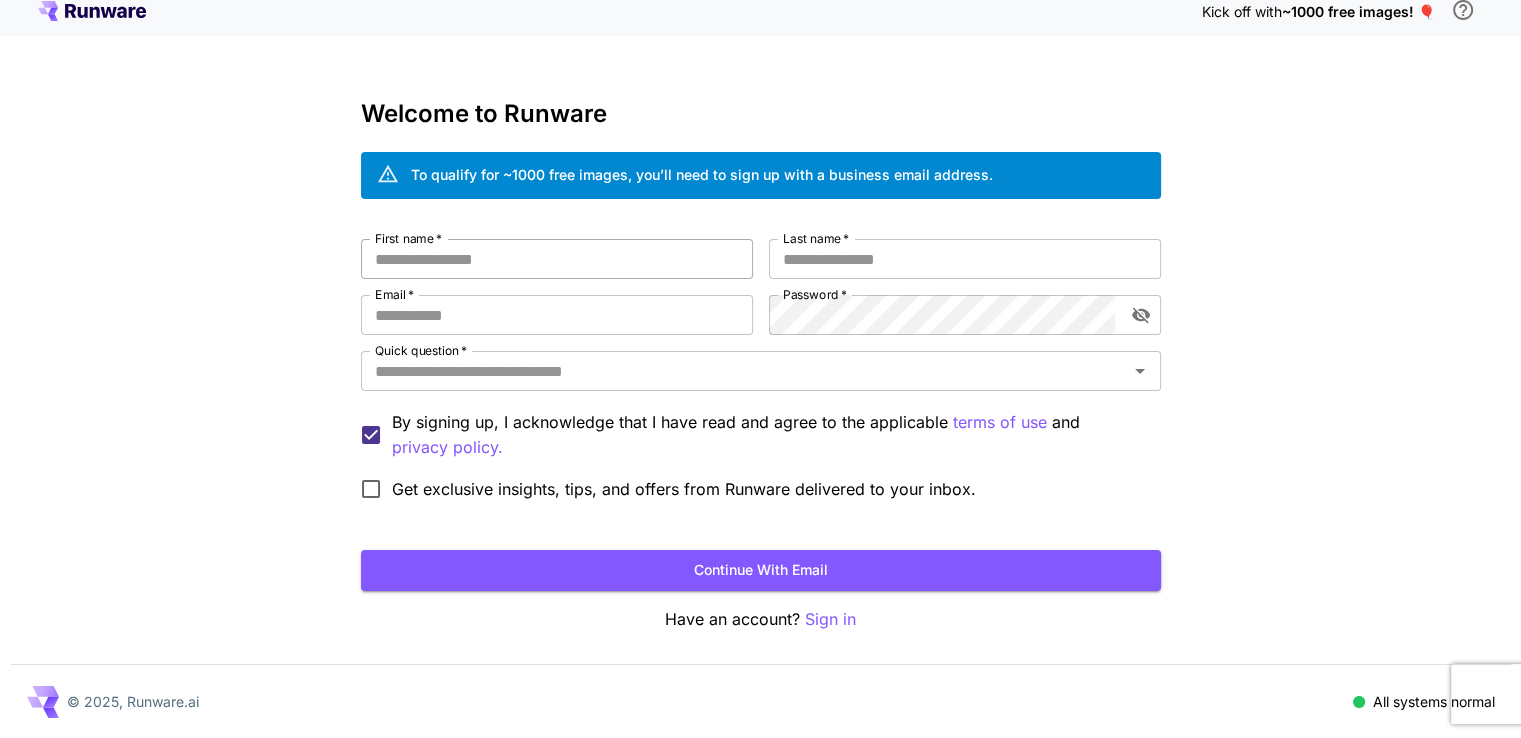 click on "First name   *" at bounding box center [557, 259] 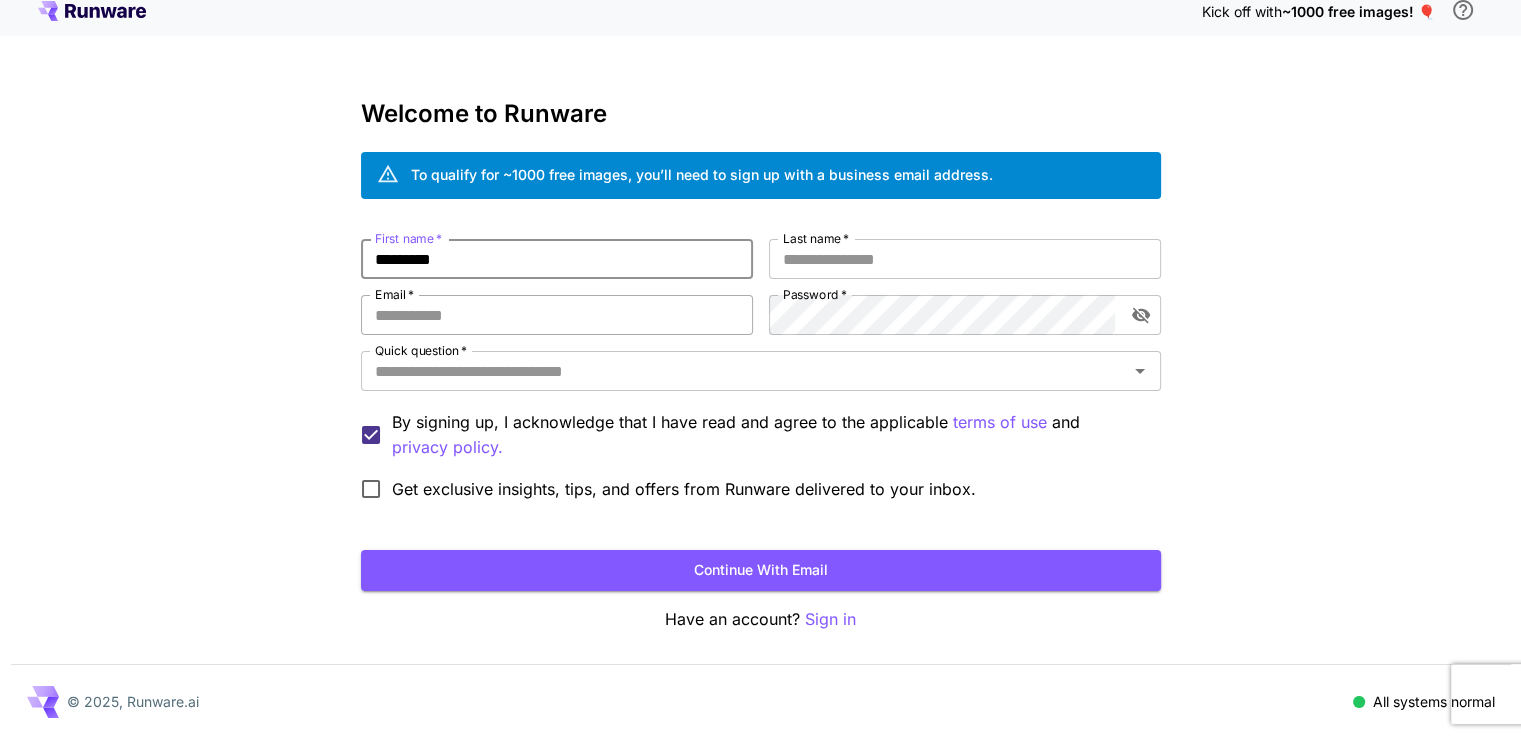 type on "********" 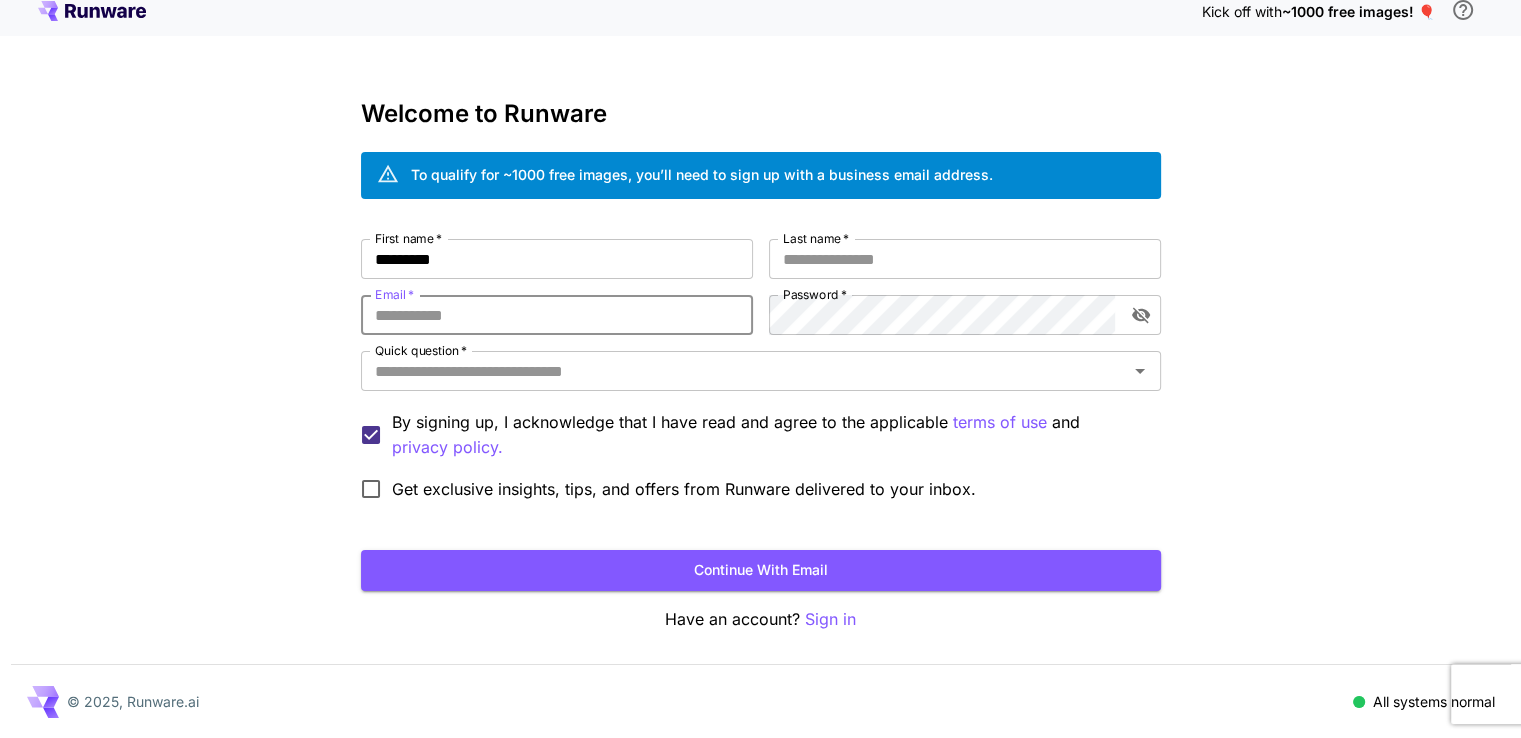 click on "Email   *" at bounding box center [557, 315] 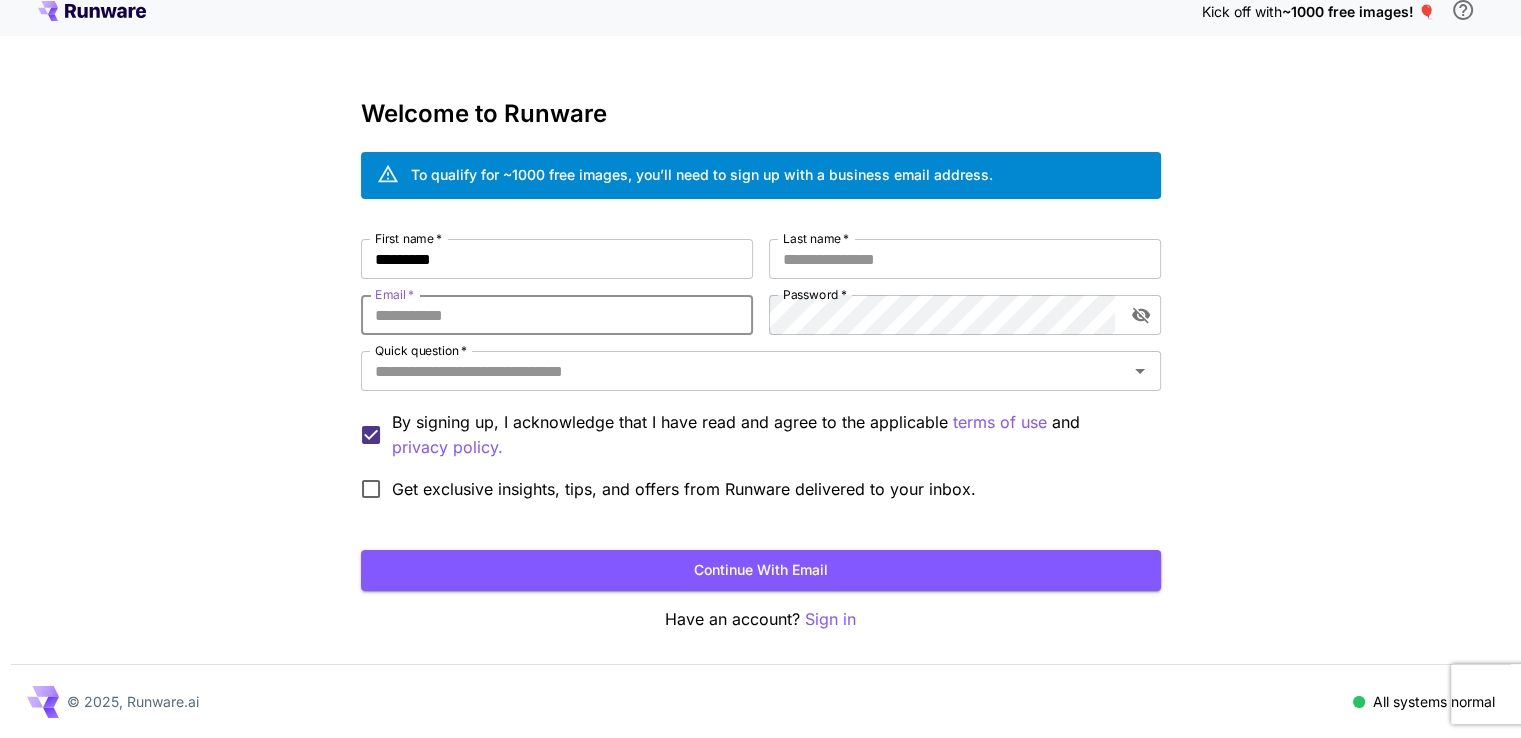 type on "**********" 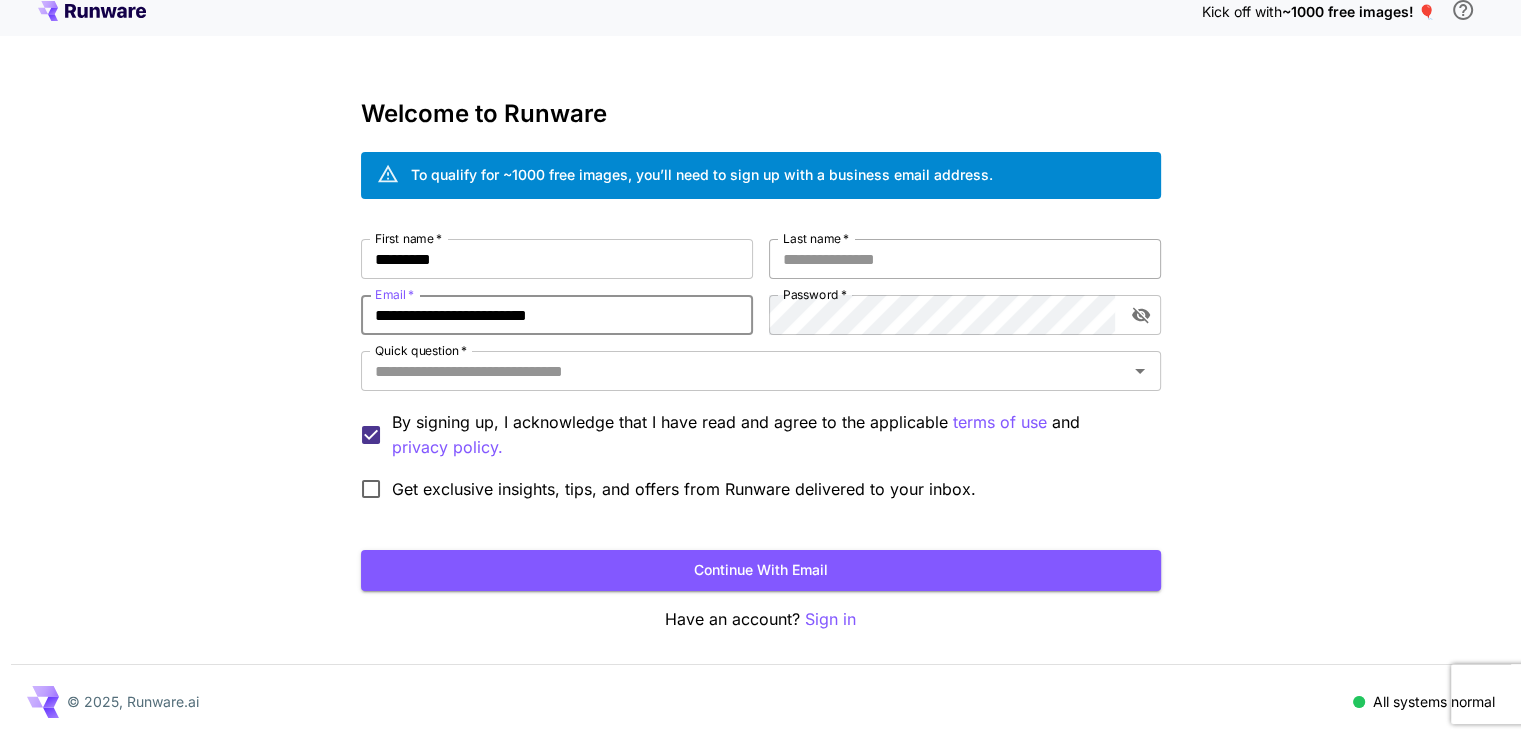 click on "Last name   *" at bounding box center (965, 259) 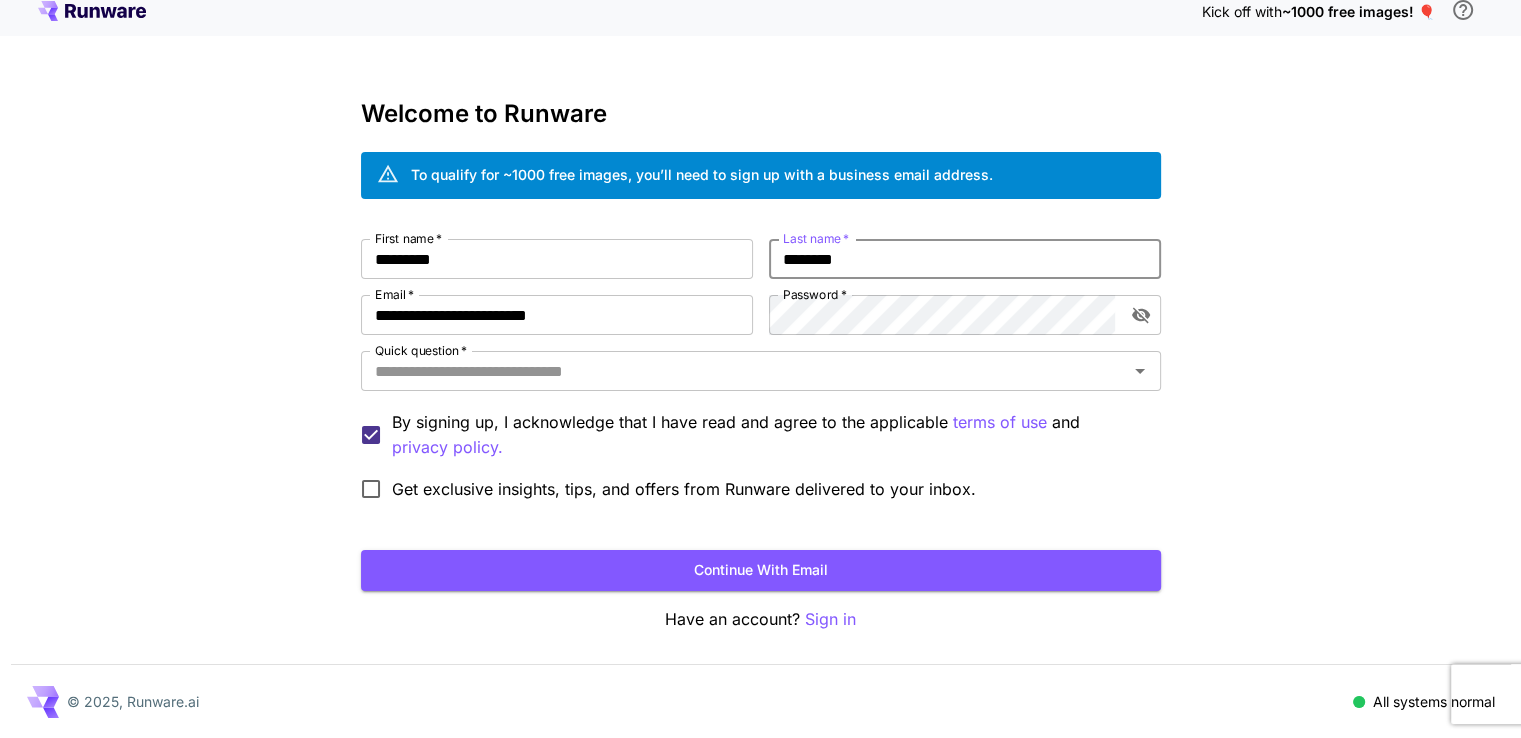 type on "*******" 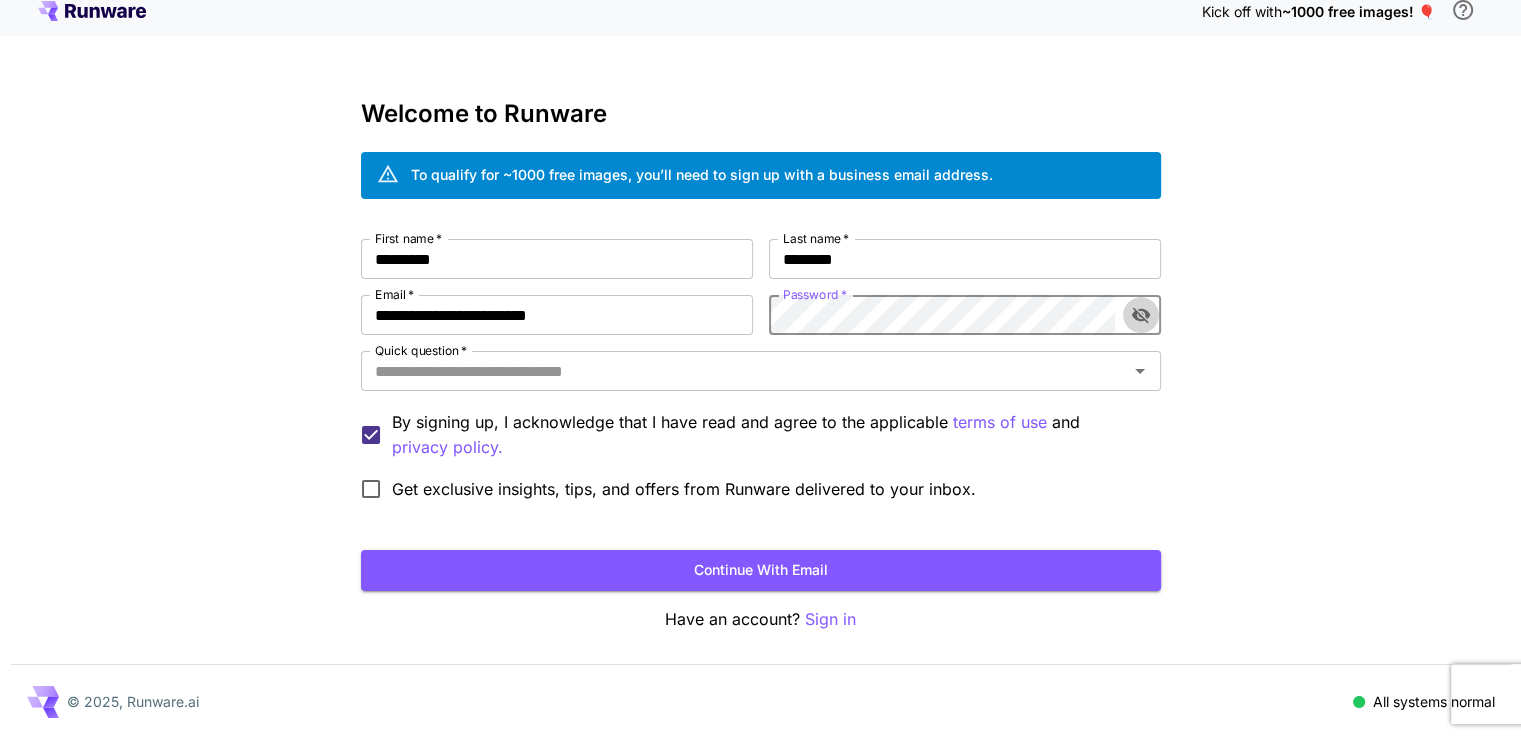 click 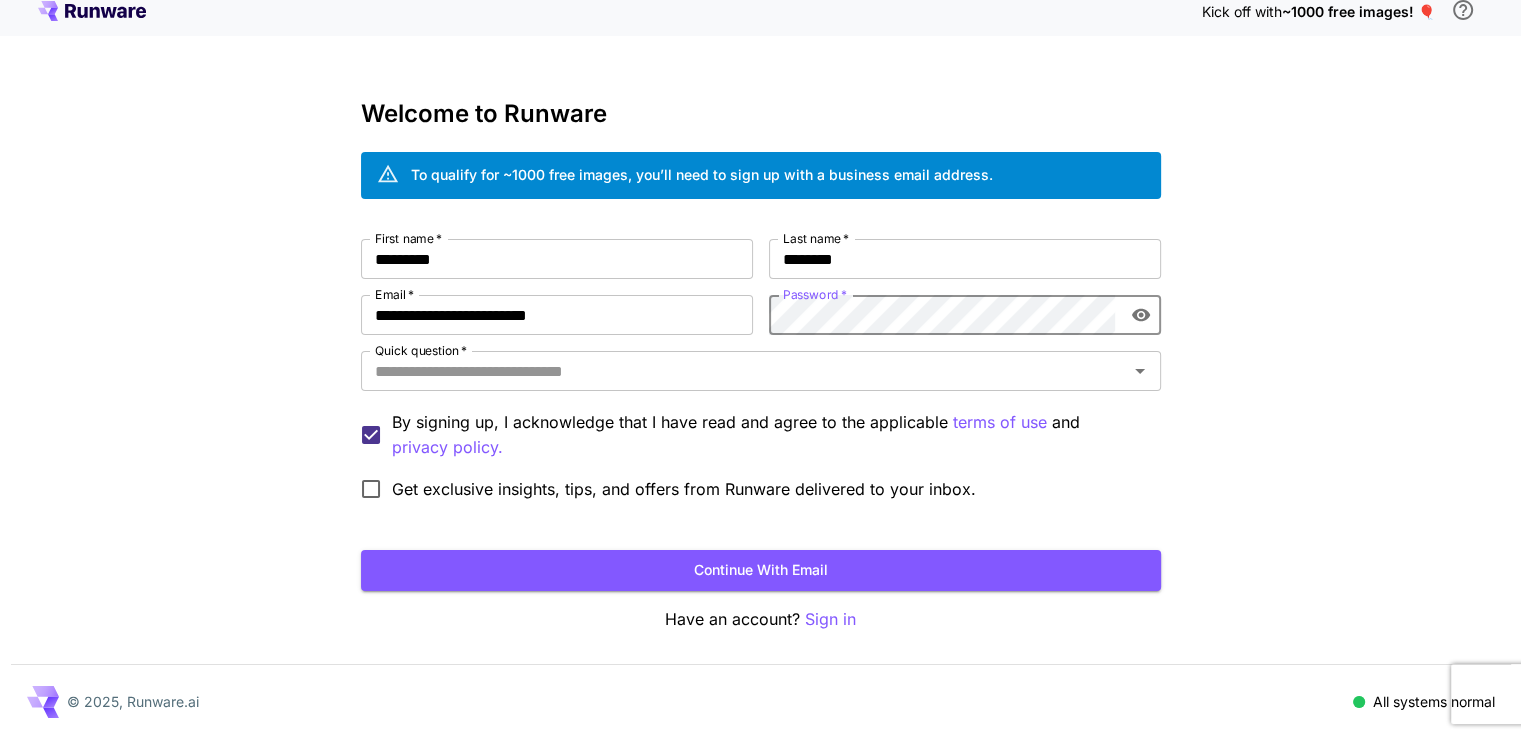 click 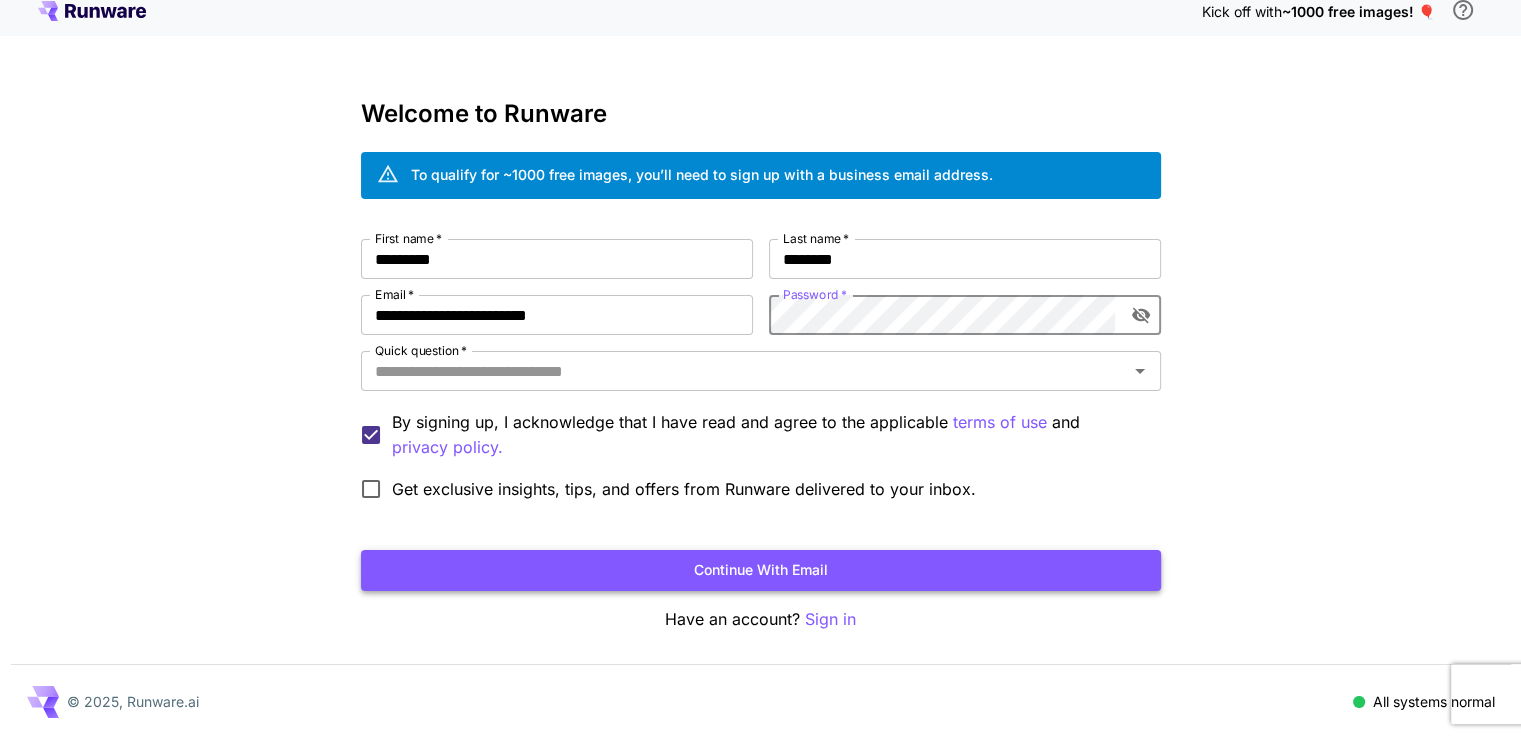 click on "Continue with email" at bounding box center (761, 570) 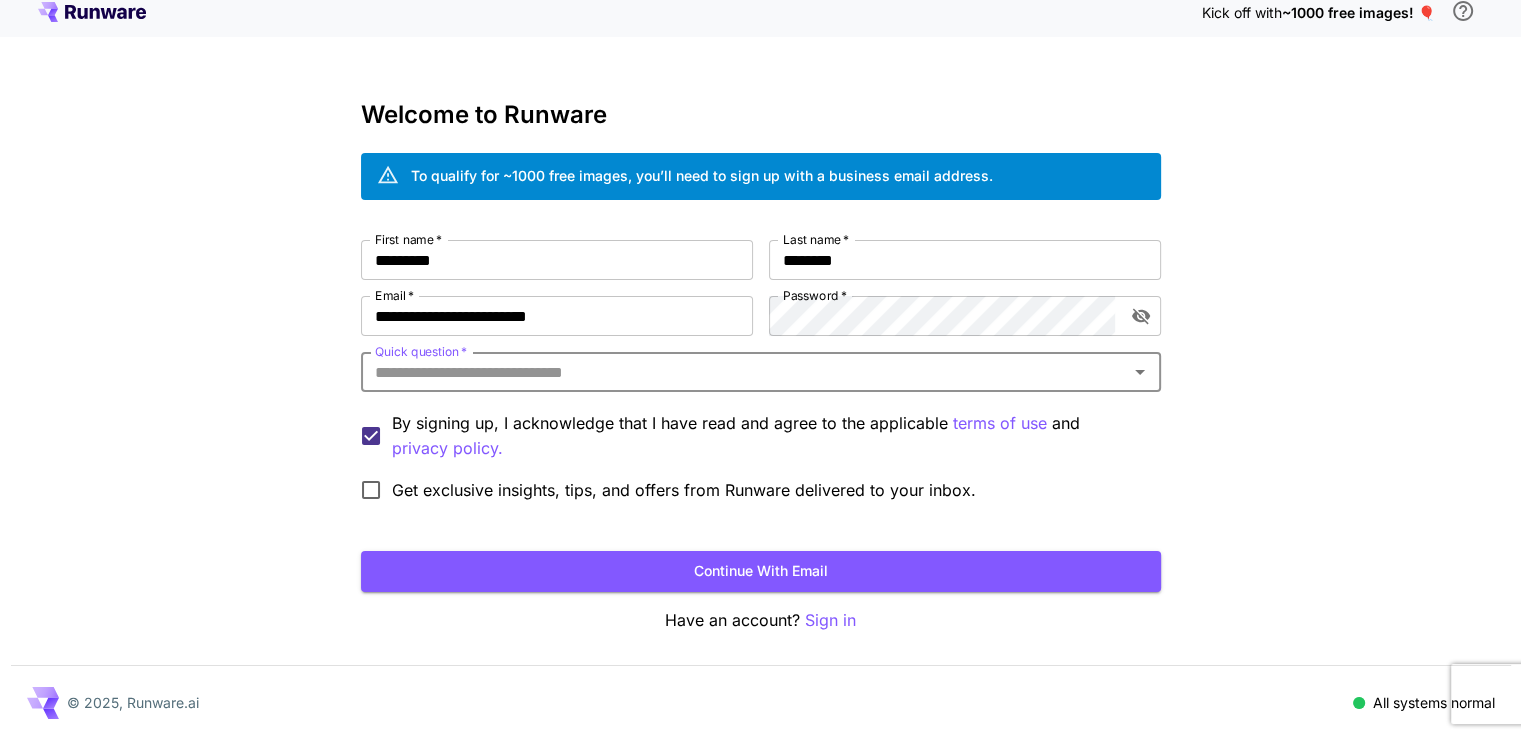 scroll, scrollTop: 14, scrollLeft: 0, axis: vertical 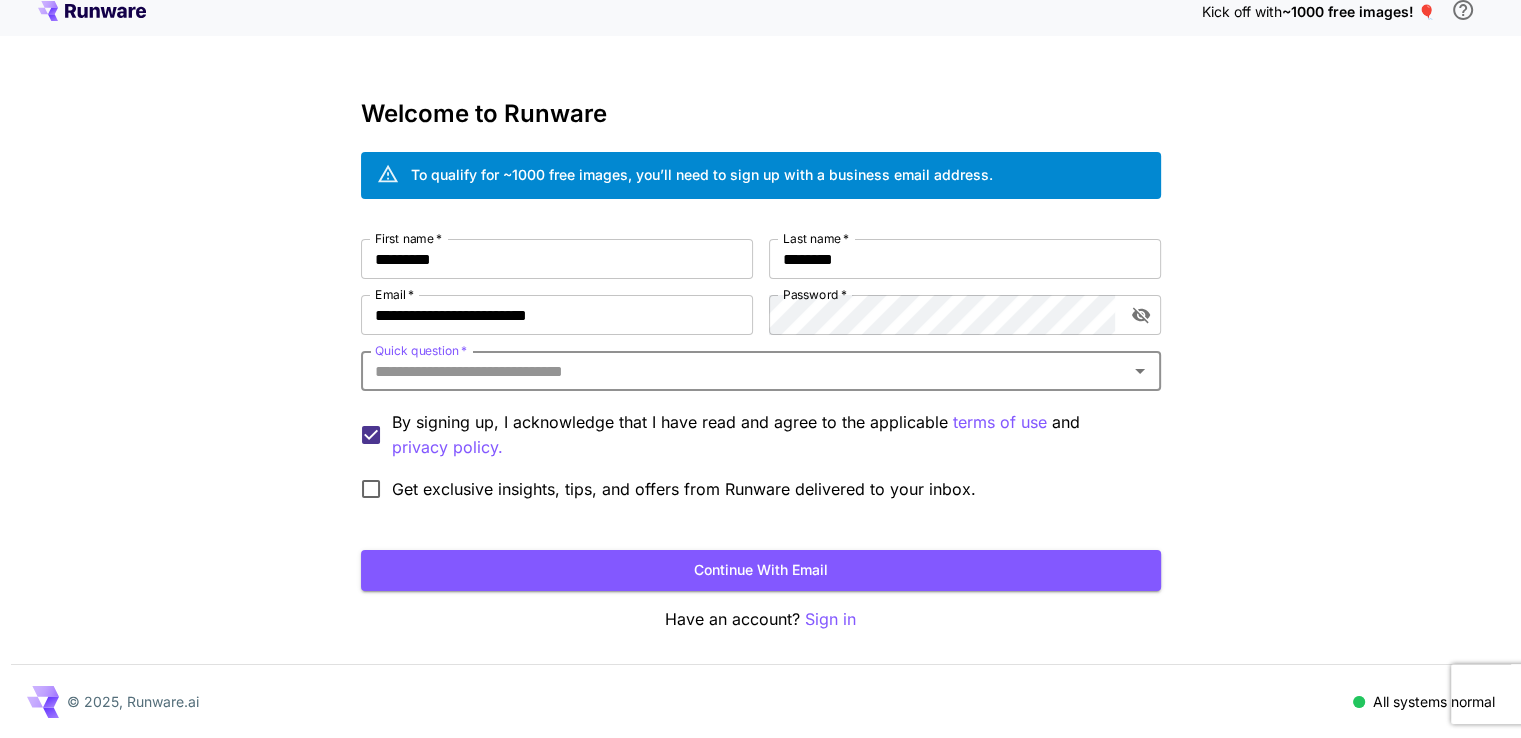 click on "Quick question   *" at bounding box center (744, 371) 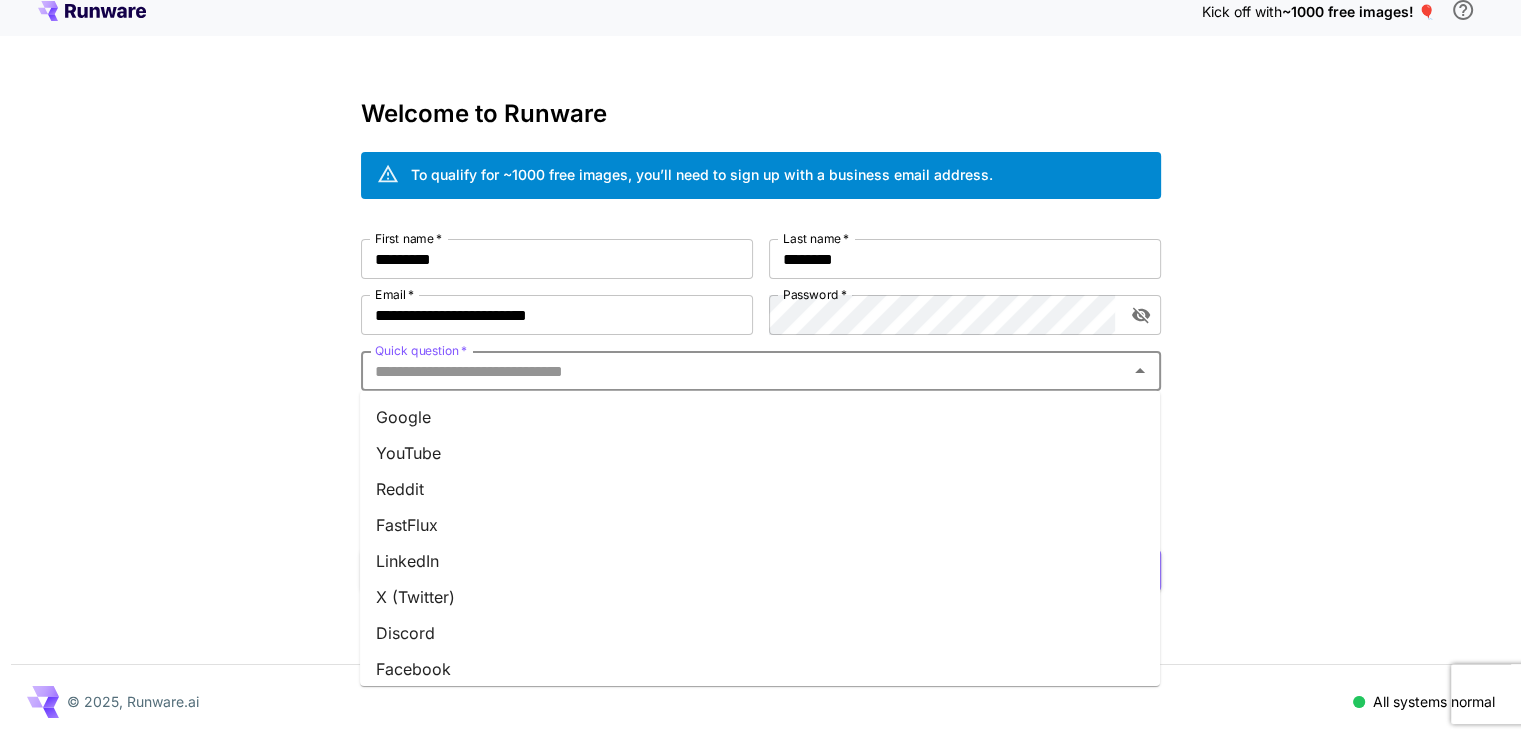 click on "YouTube" at bounding box center [760, 453] 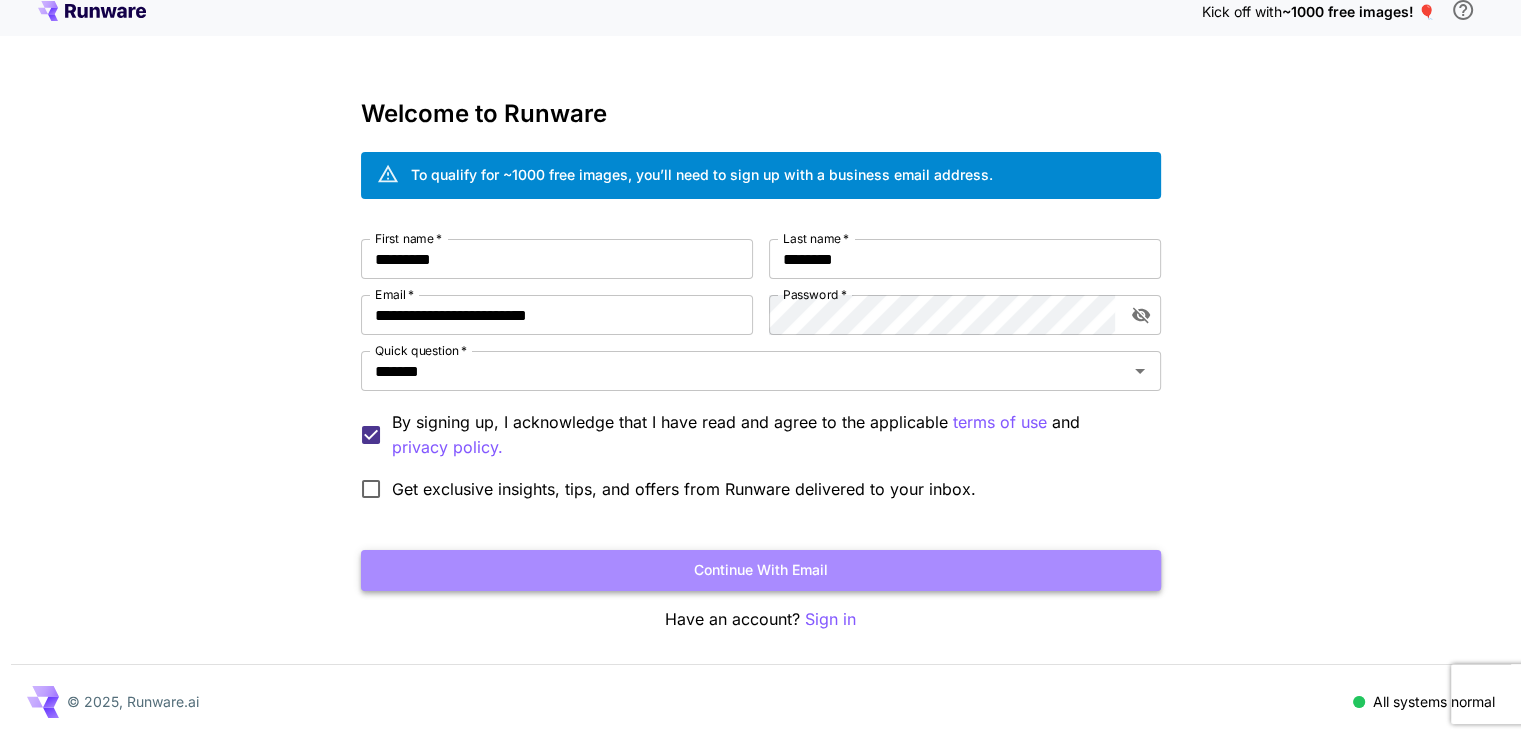 click on "Continue with email" at bounding box center [761, 570] 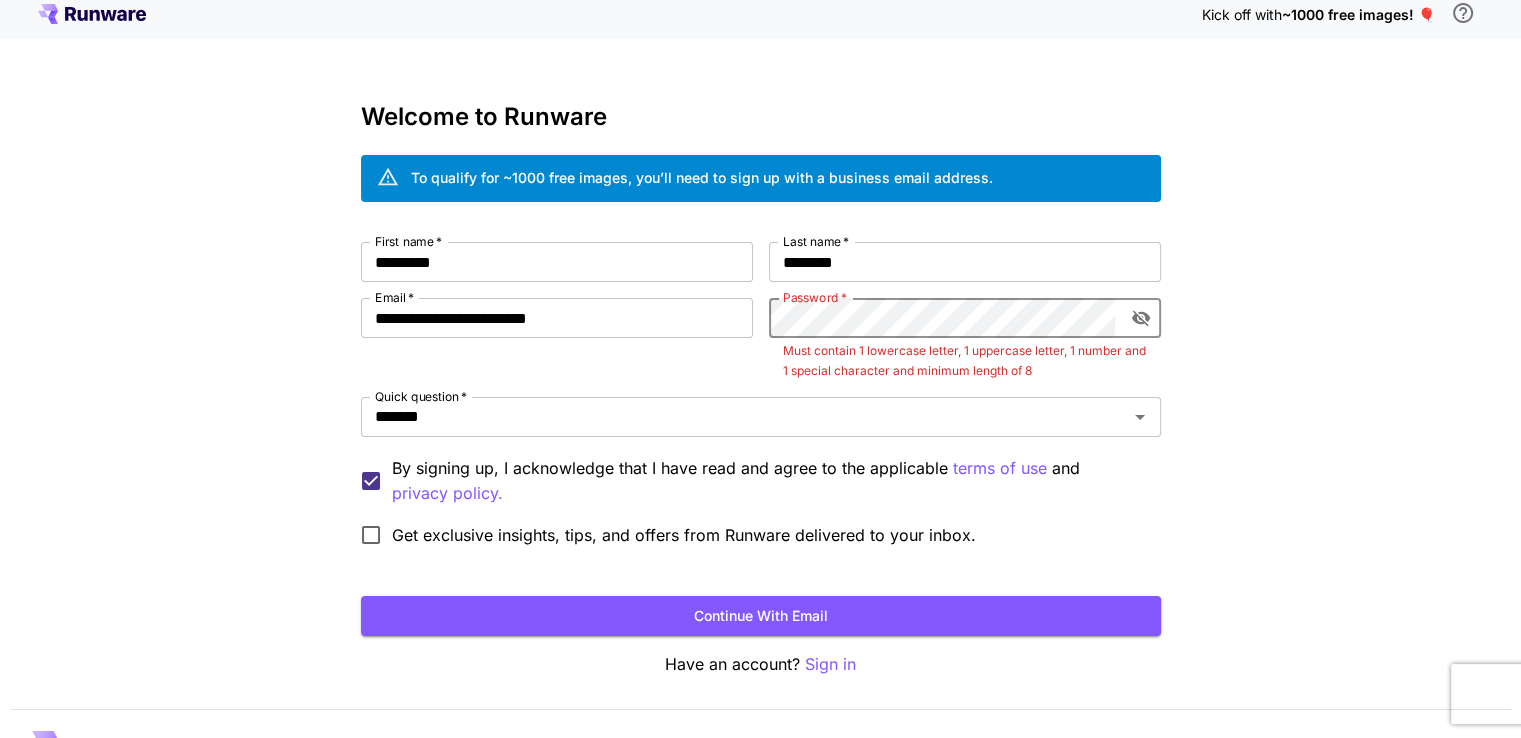 scroll, scrollTop: 9, scrollLeft: 0, axis: vertical 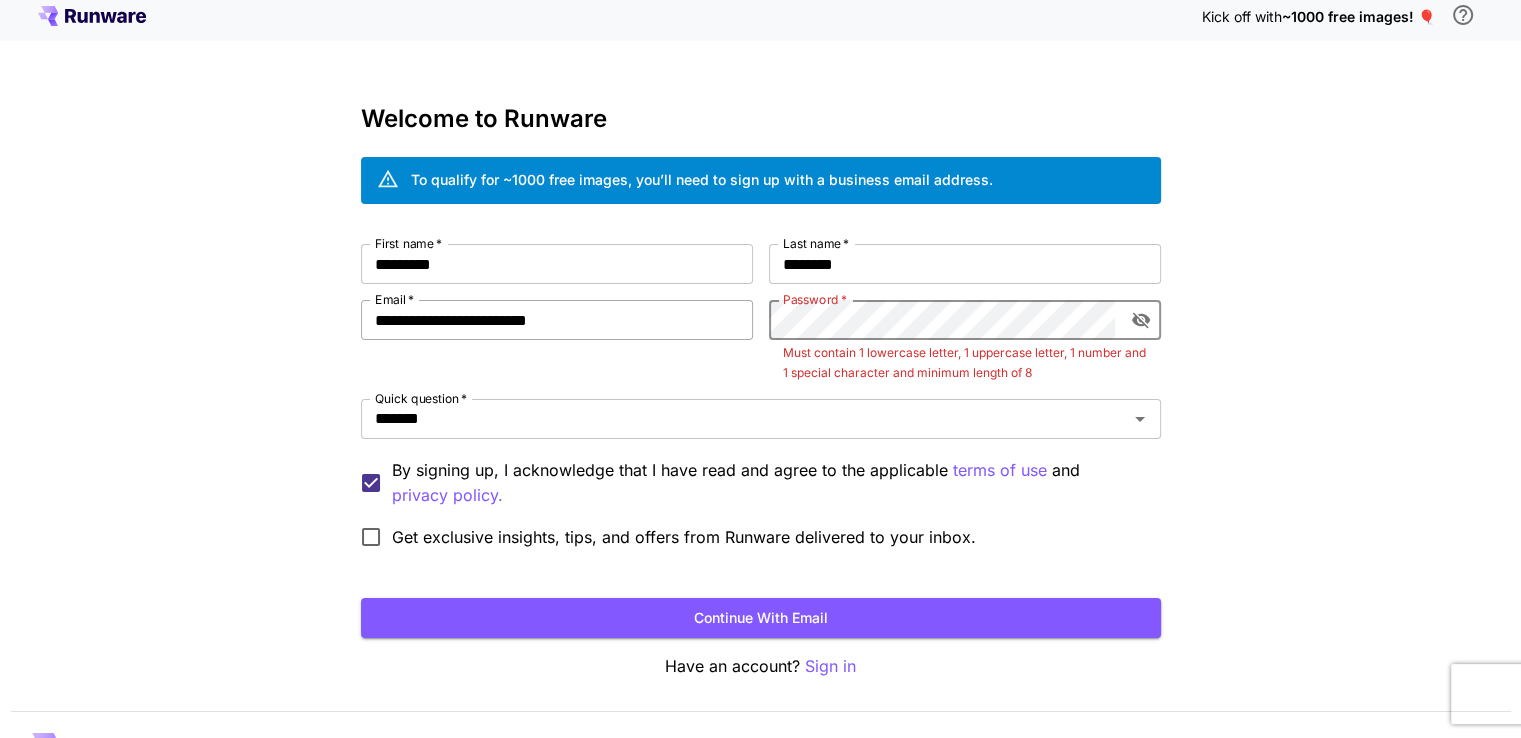 click on "**********" at bounding box center (761, 401) 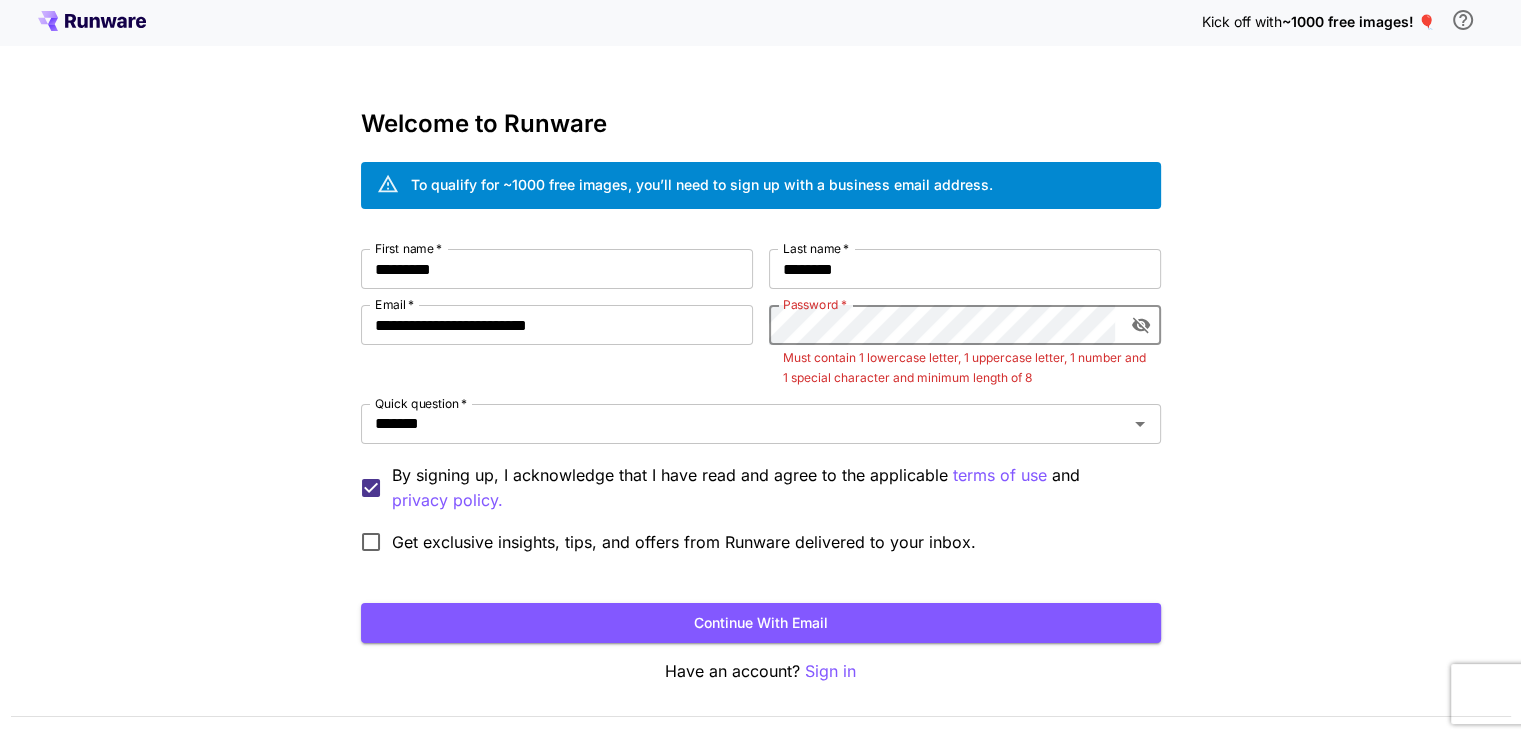scroll, scrollTop: 4, scrollLeft: 0, axis: vertical 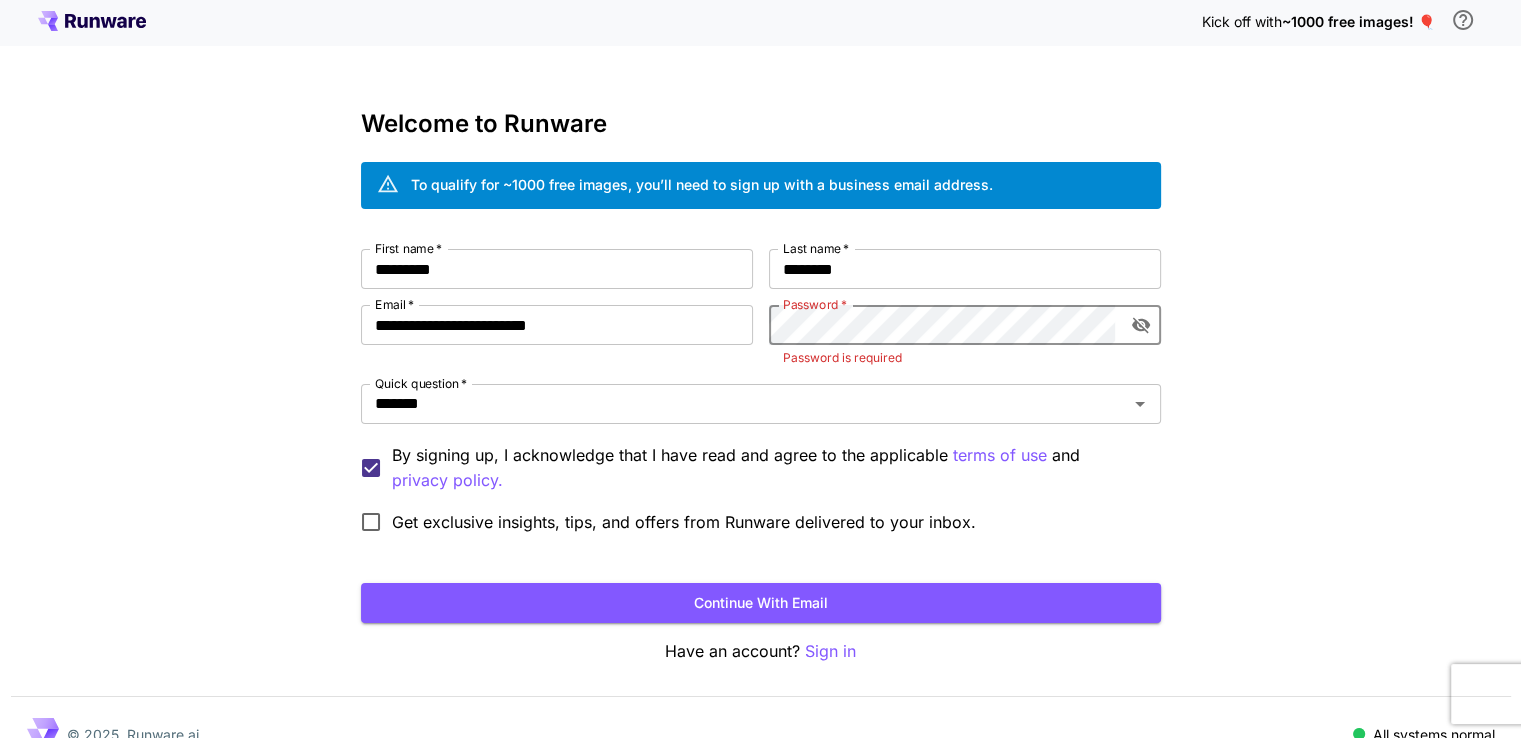 click on "**********" at bounding box center (761, 396) 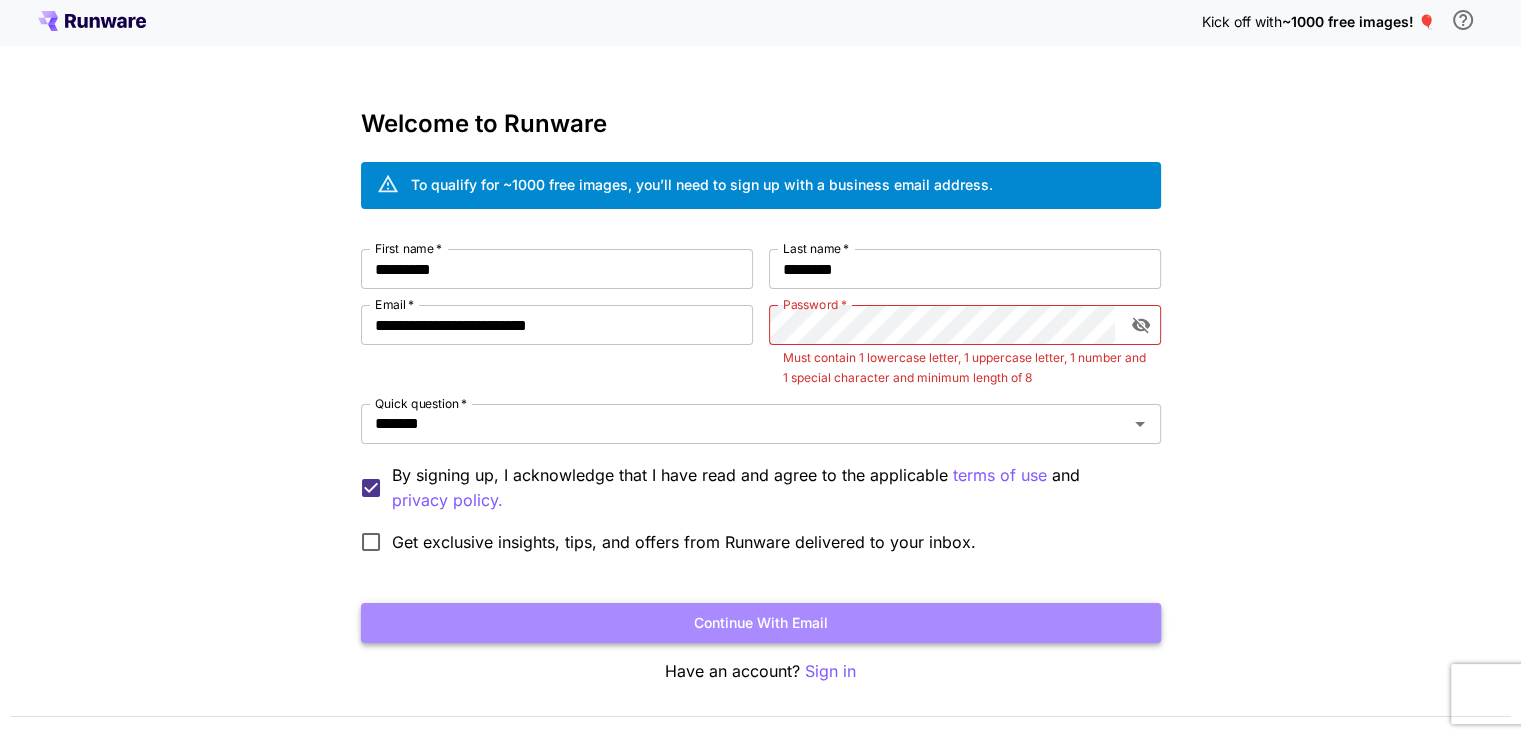 click on "Continue with email" at bounding box center [761, 623] 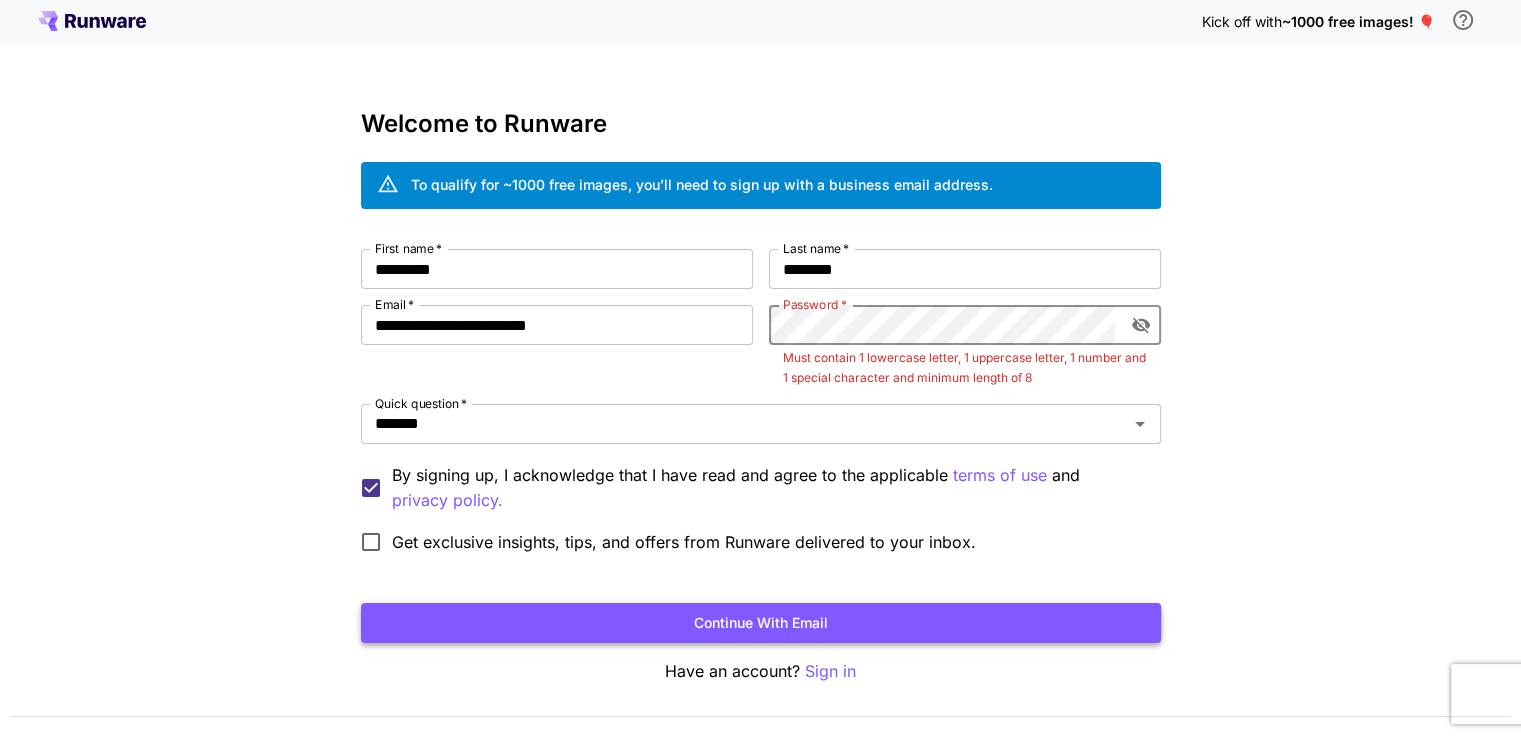 click on "Continue with email" at bounding box center (761, 623) 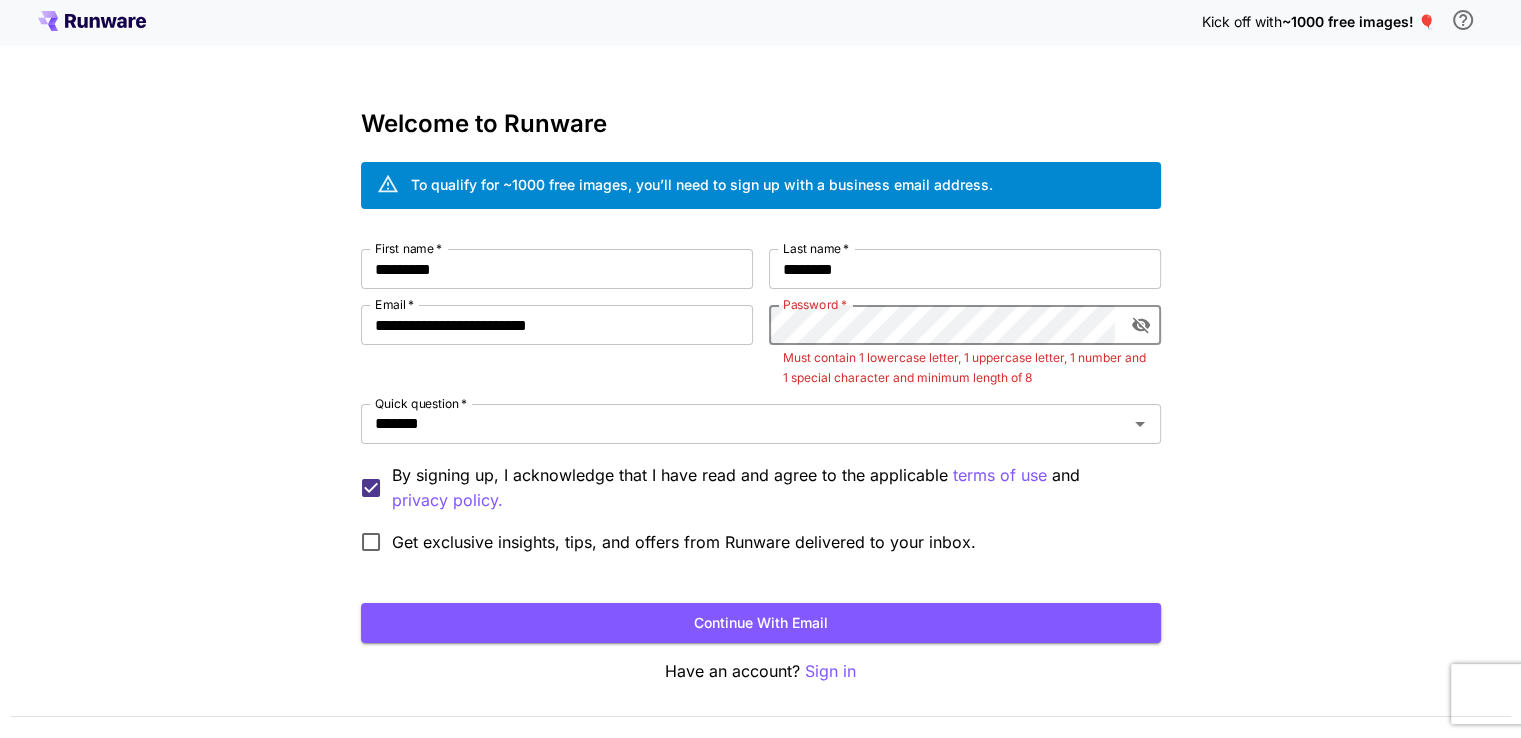 click on "**********" at bounding box center (761, 406) 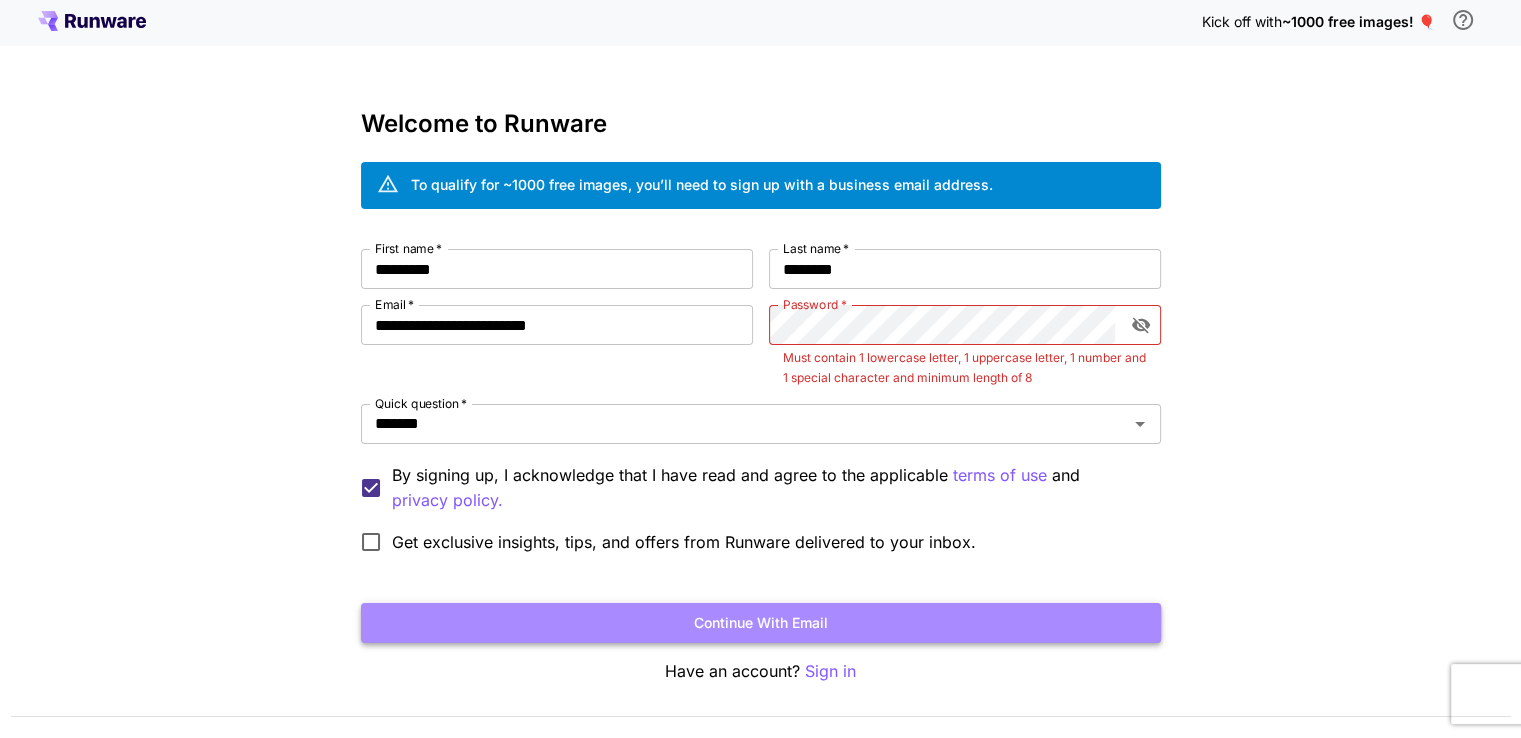 click on "Continue with email" at bounding box center [761, 623] 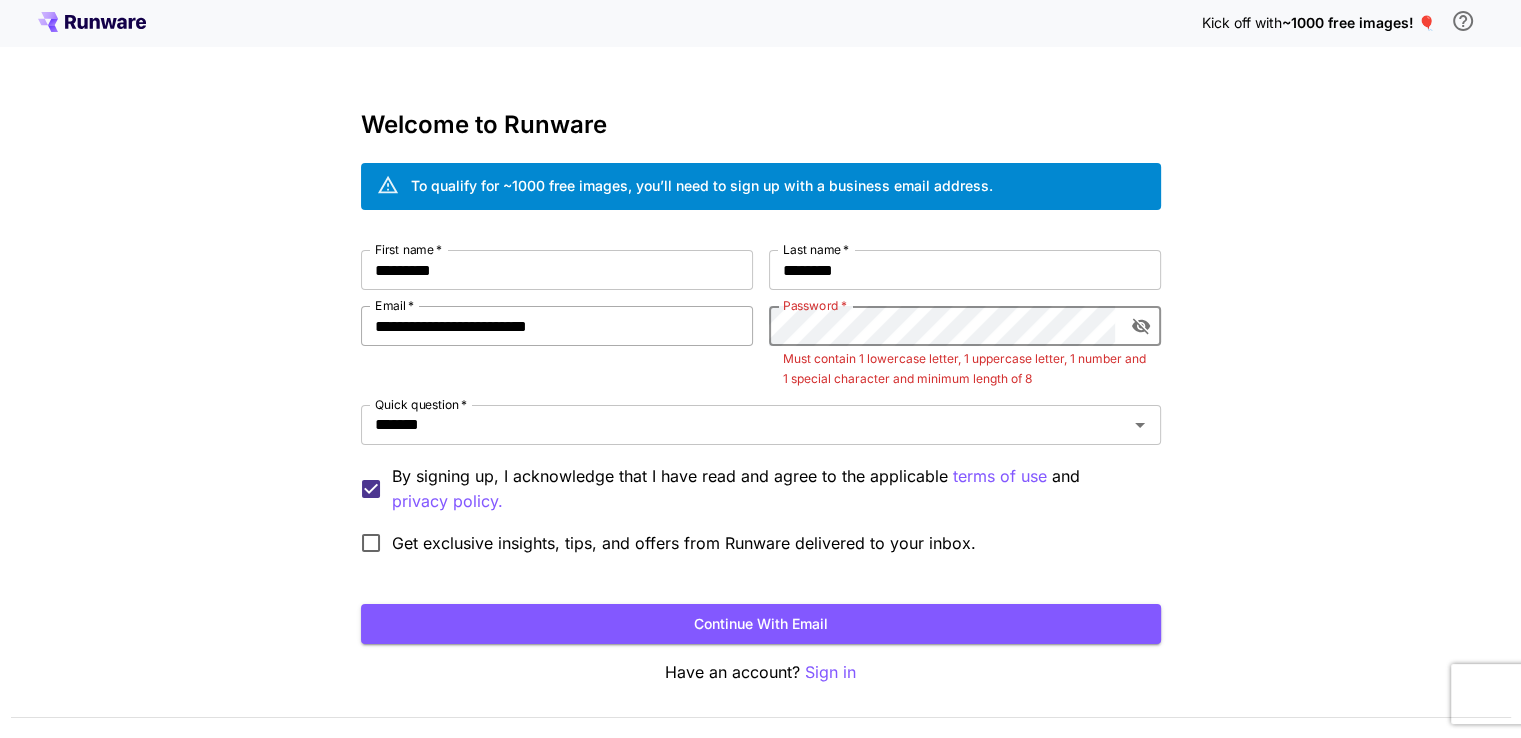 scroll, scrollTop: 2, scrollLeft: 0, axis: vertical 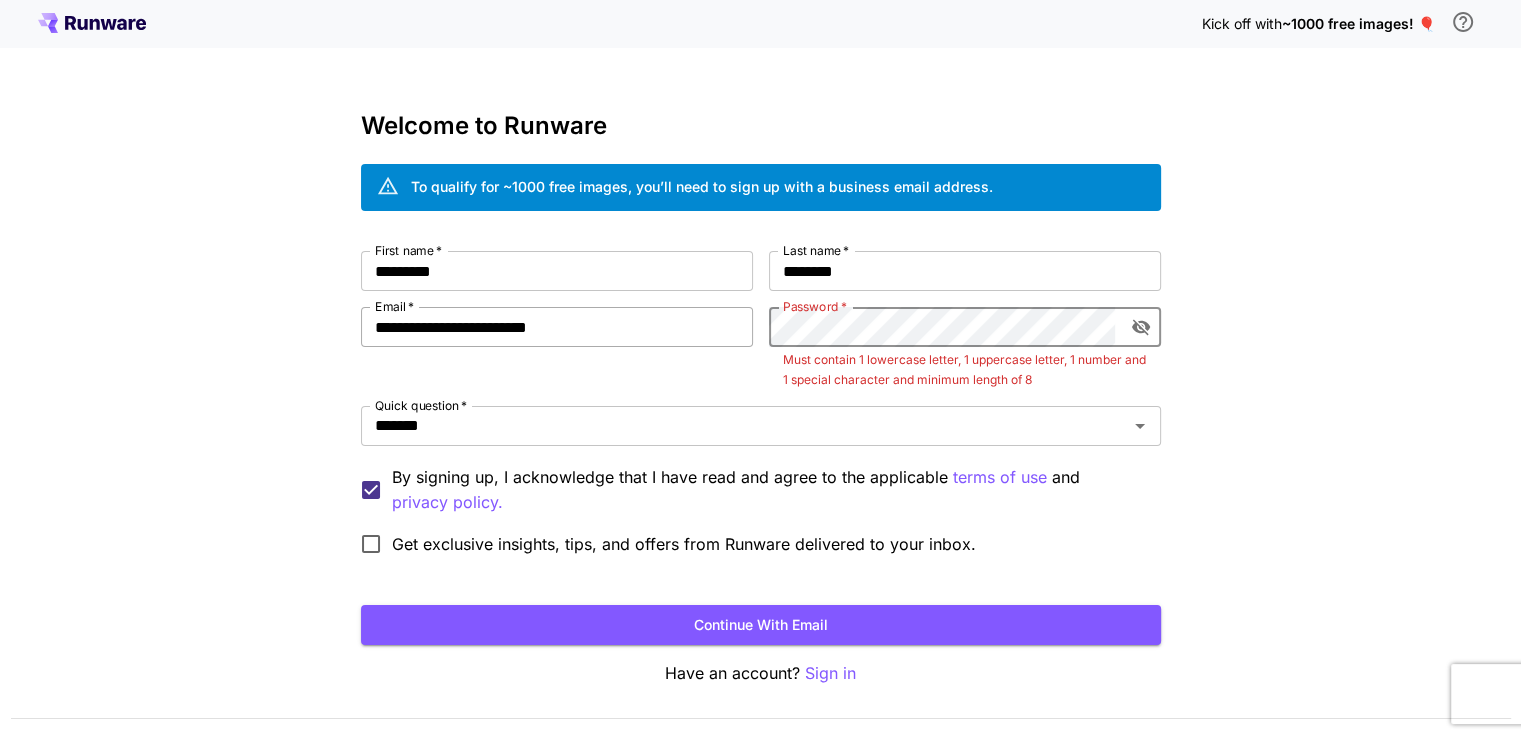 click on "**********" at bounding box center (761, 408) 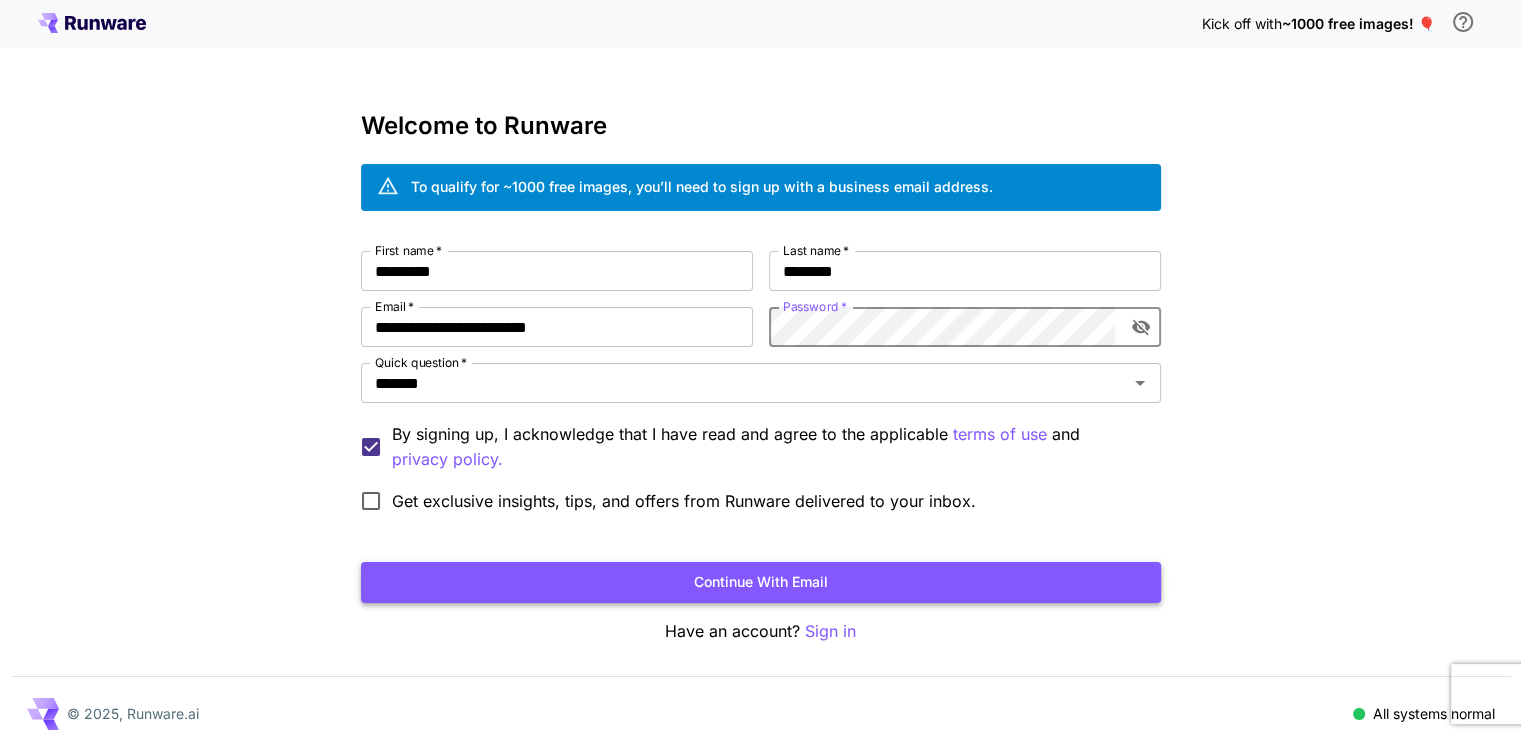 scroll, scrollTop: 0, scrollLeft: 0, axis: both 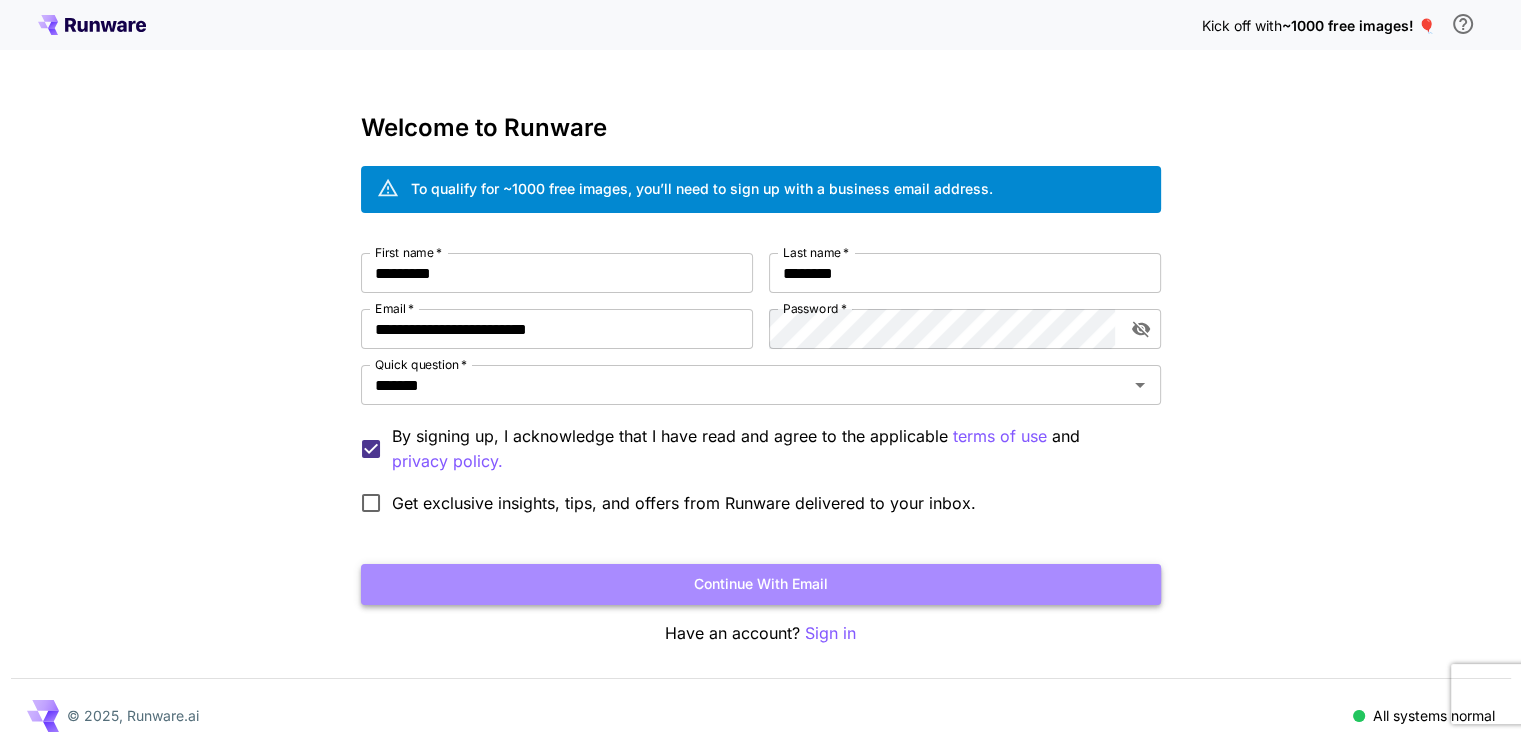 click on "Continue with email" at bounding box center [761, 584] 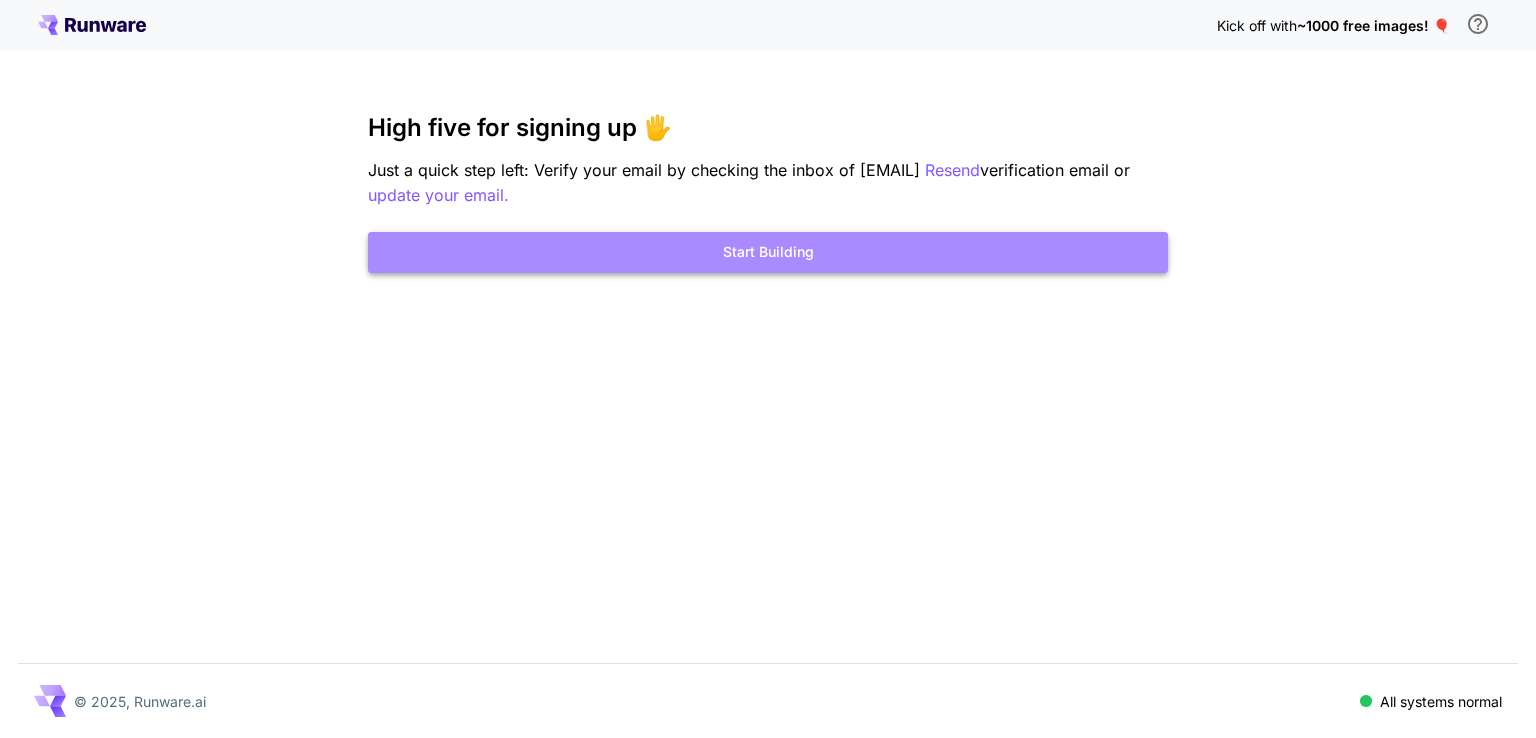 click on "Start Building" at bounding box center (768, 252) 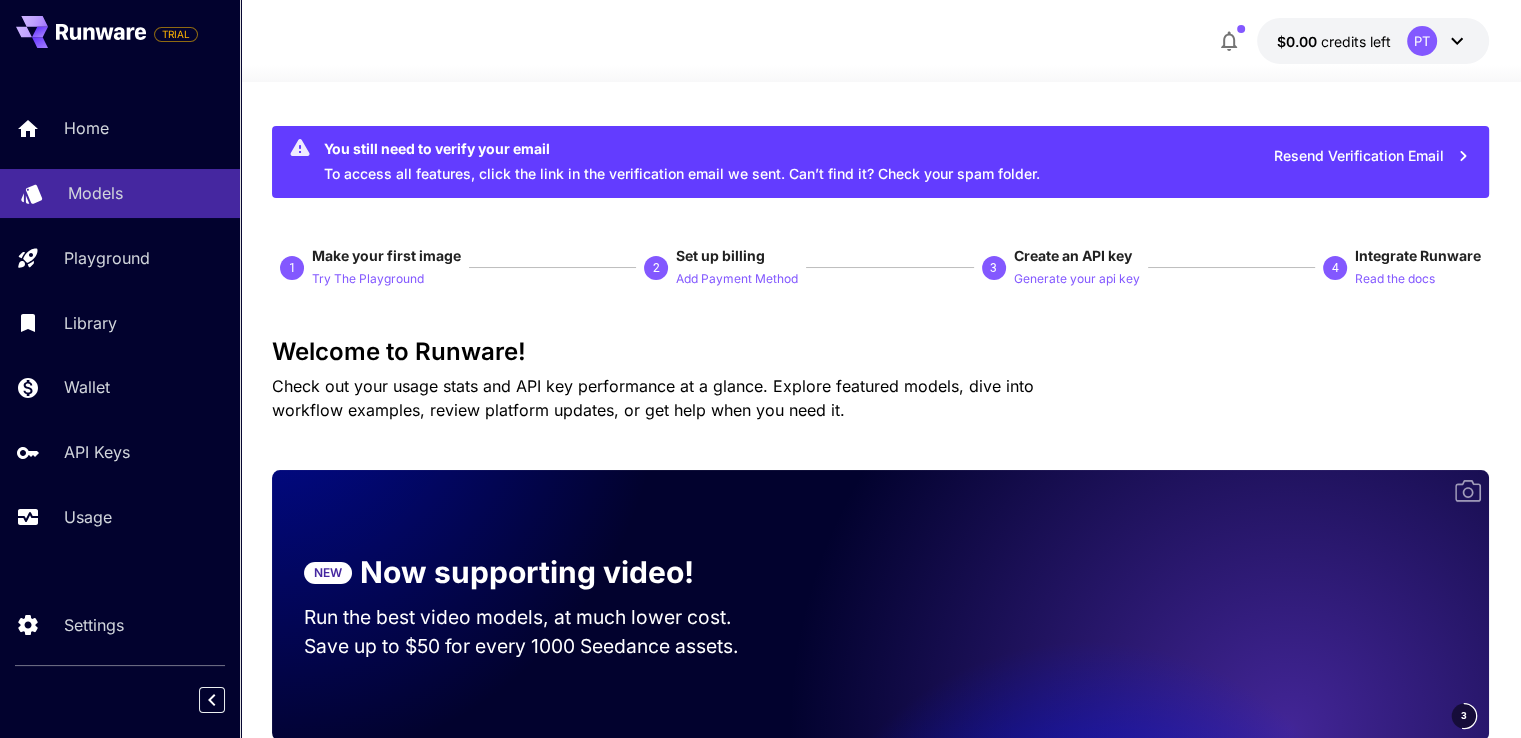 click on "Models" at bounding box center (95, 193) 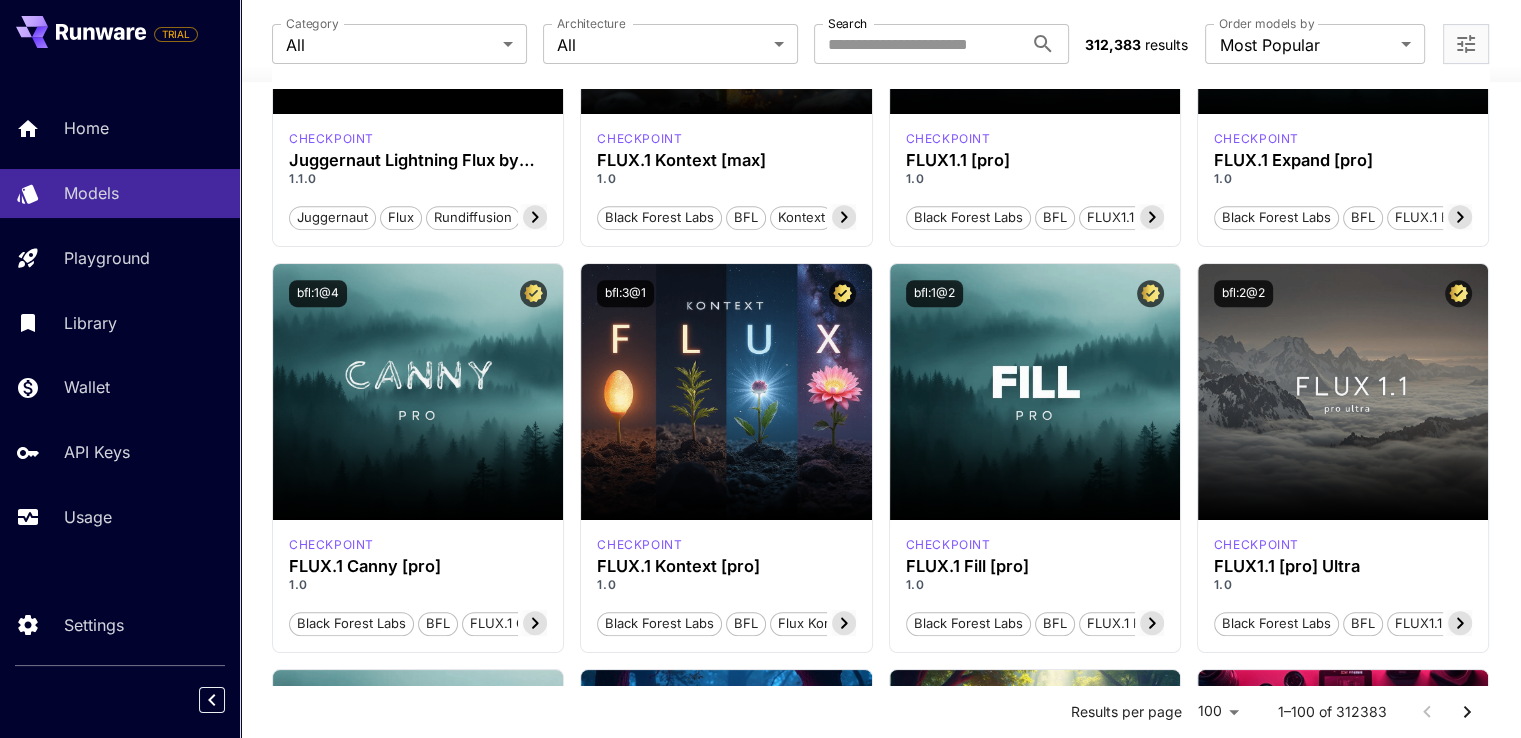 scroll, scrollTop: 800, scrollLeft: 0, axis: vertical 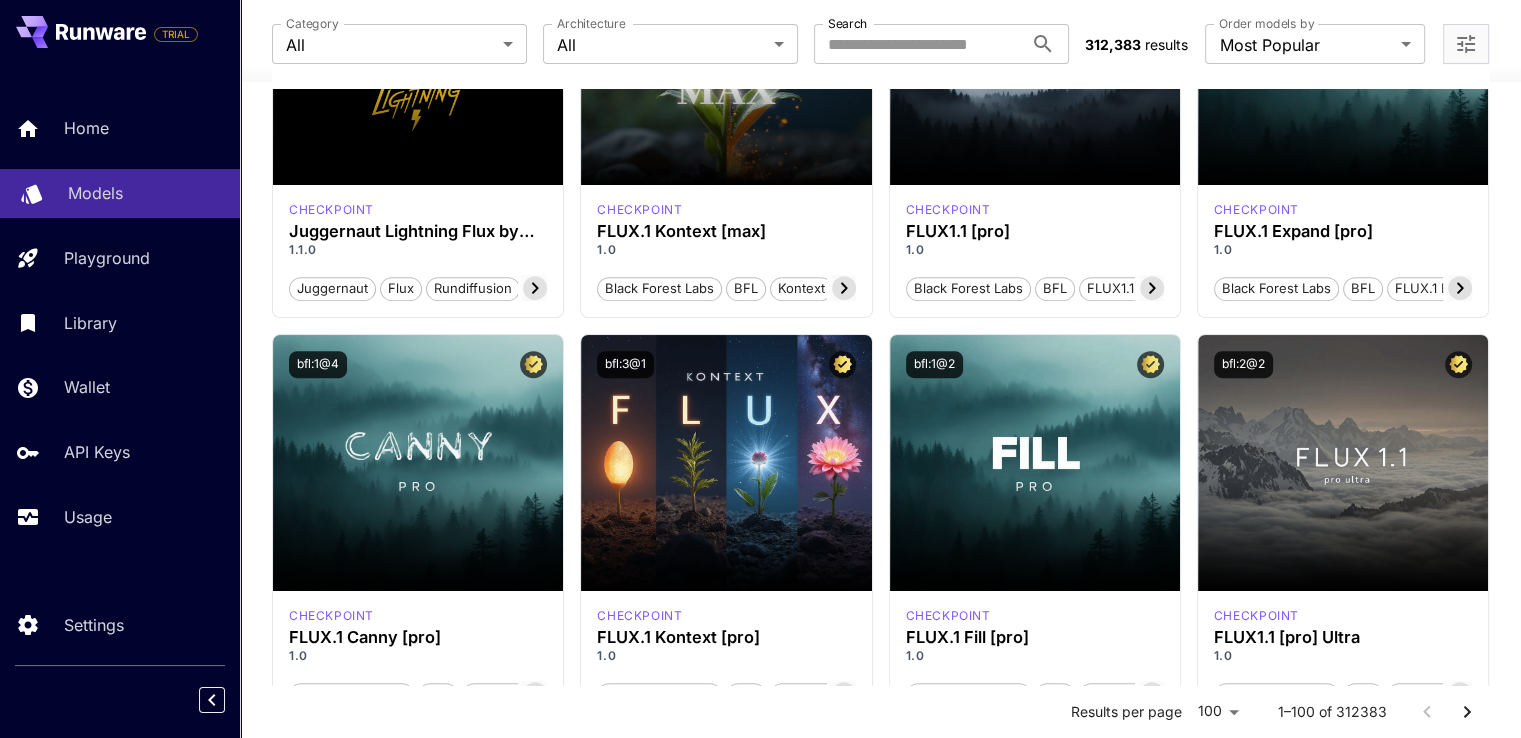 click on "Models" at bounding box center (146, 193) 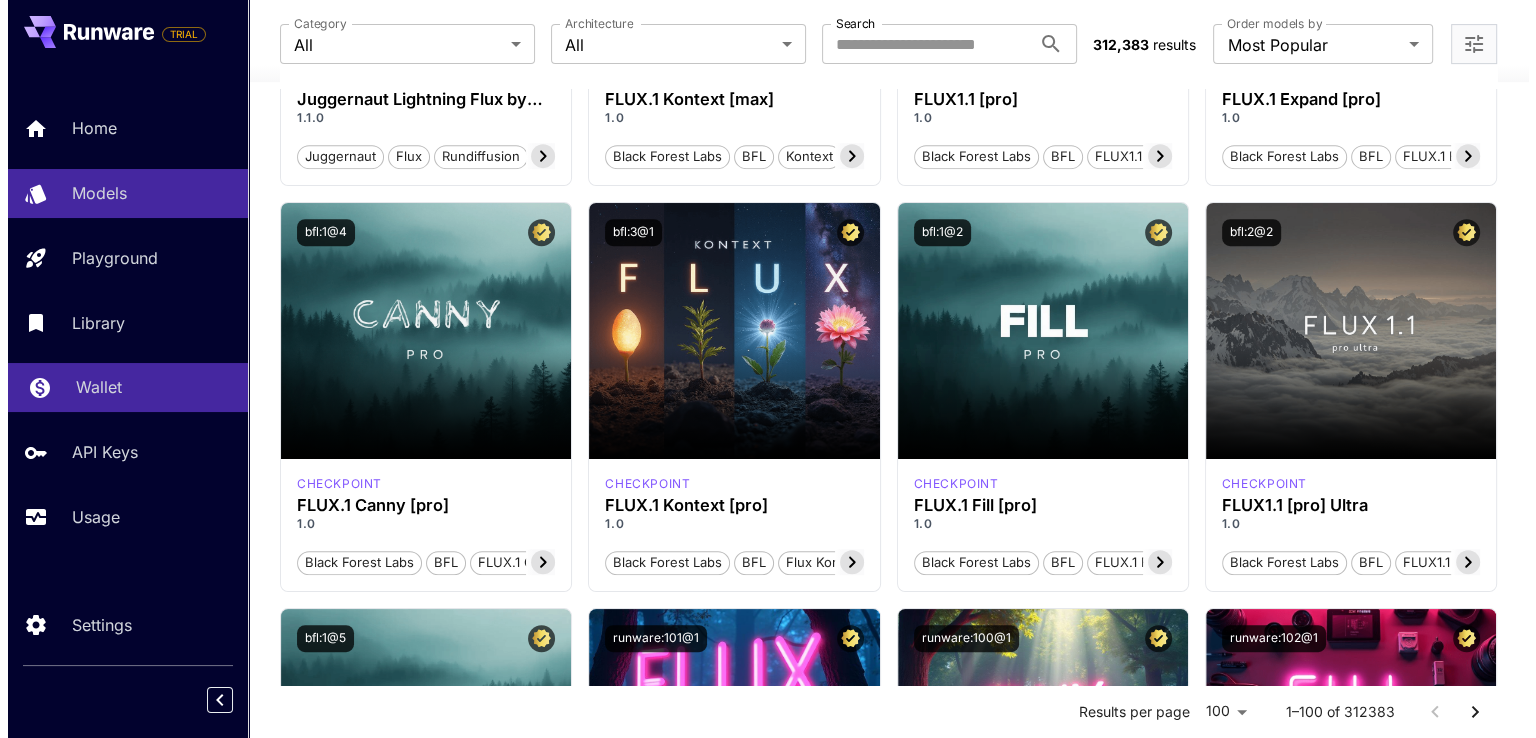 scroll, scrollTop: 863, scrollLeft: 0, axis: vertical 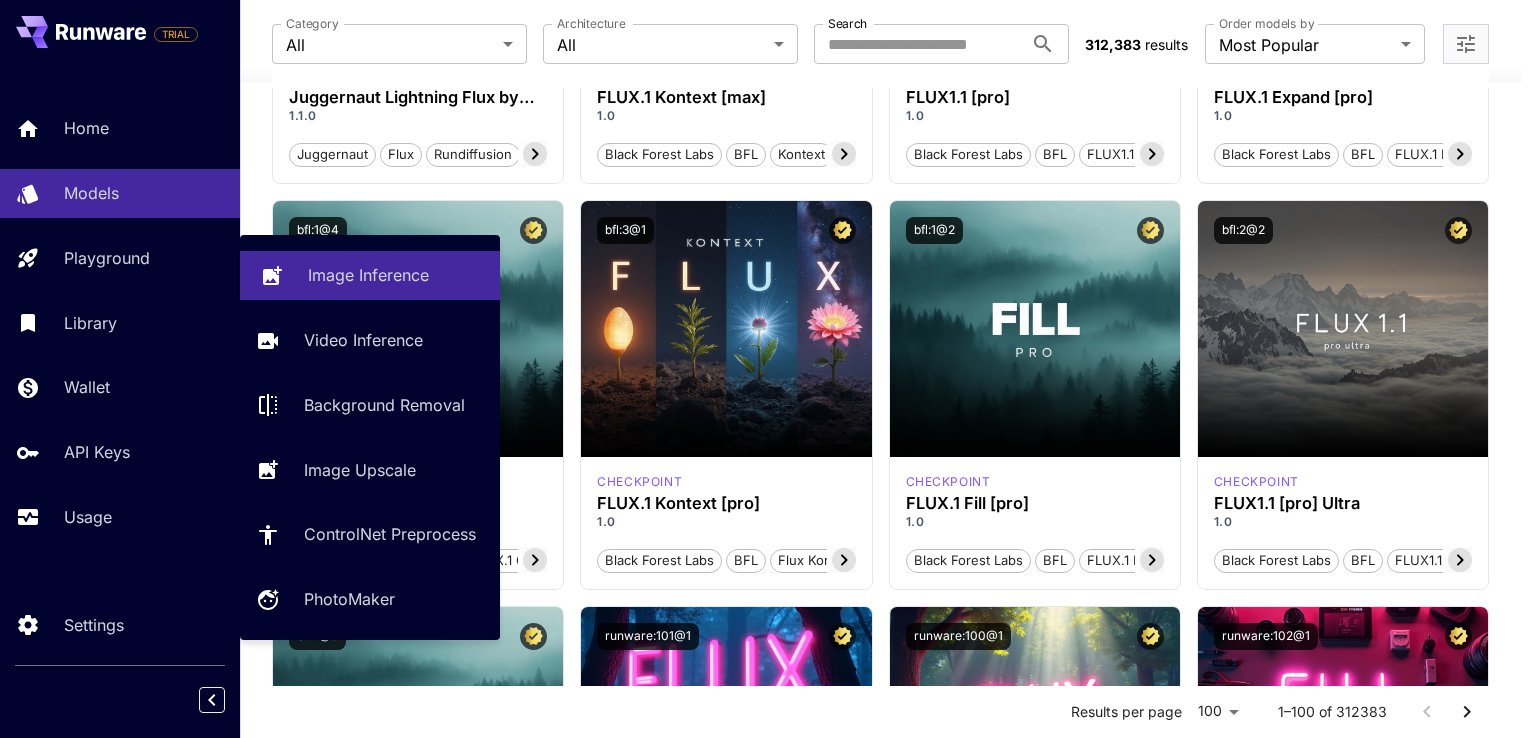 click on "Image Inference" at bounding box center (370, 275) 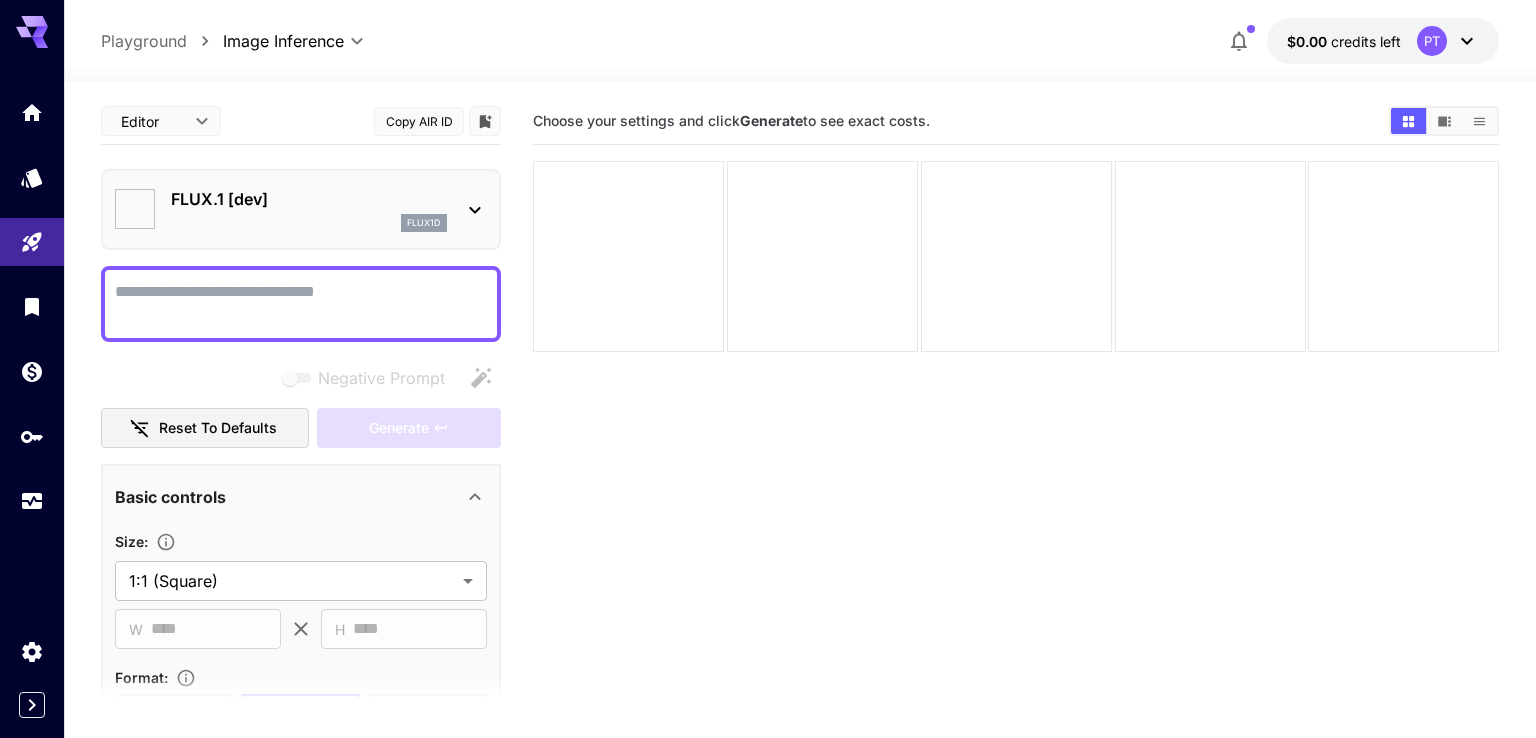 type on "**********" 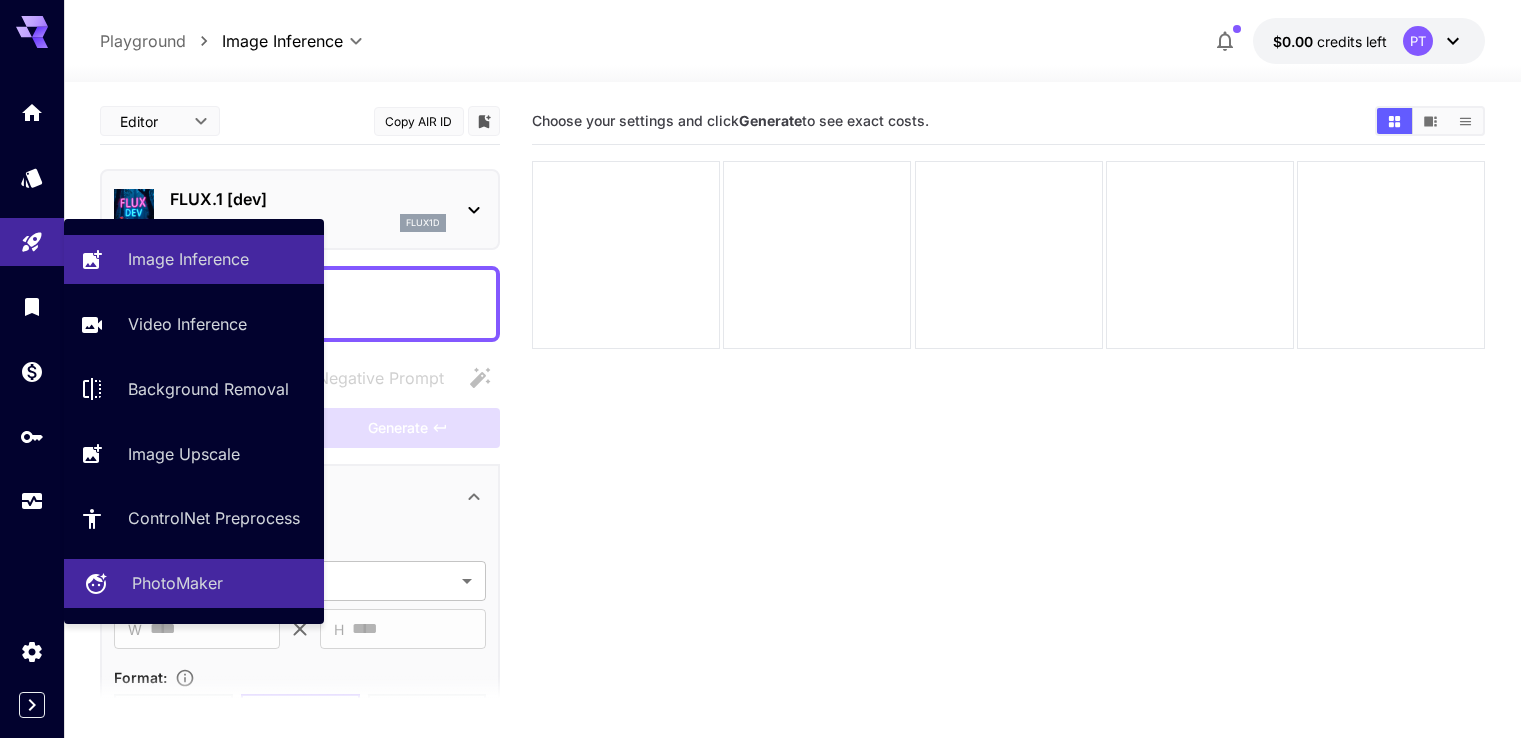 click on "PhotoMaker" at bounding box center [220, 583] 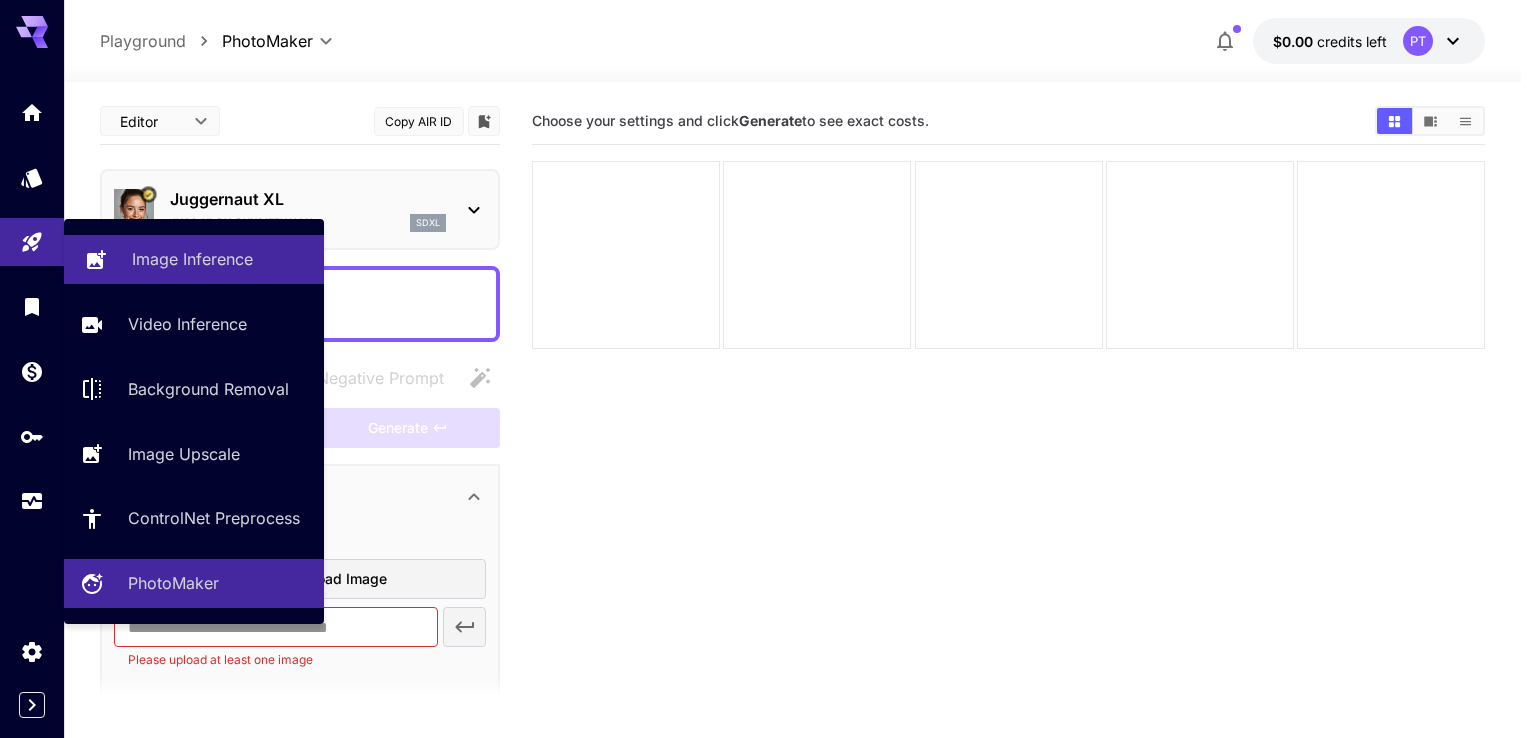 click on "Image Inference" at bounding box center (192, 259) 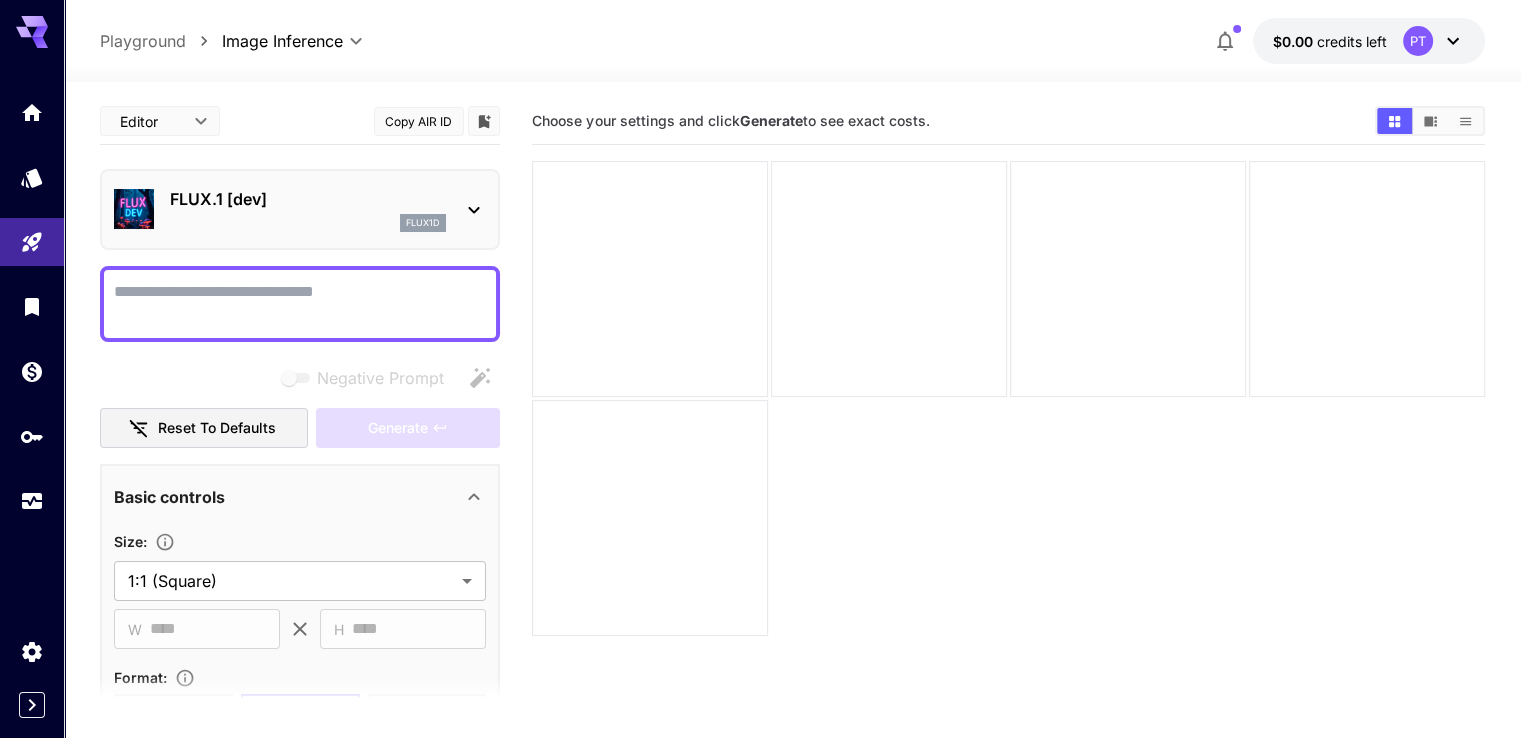 click on "Negative Prompt" at bounding box center (300, 304) 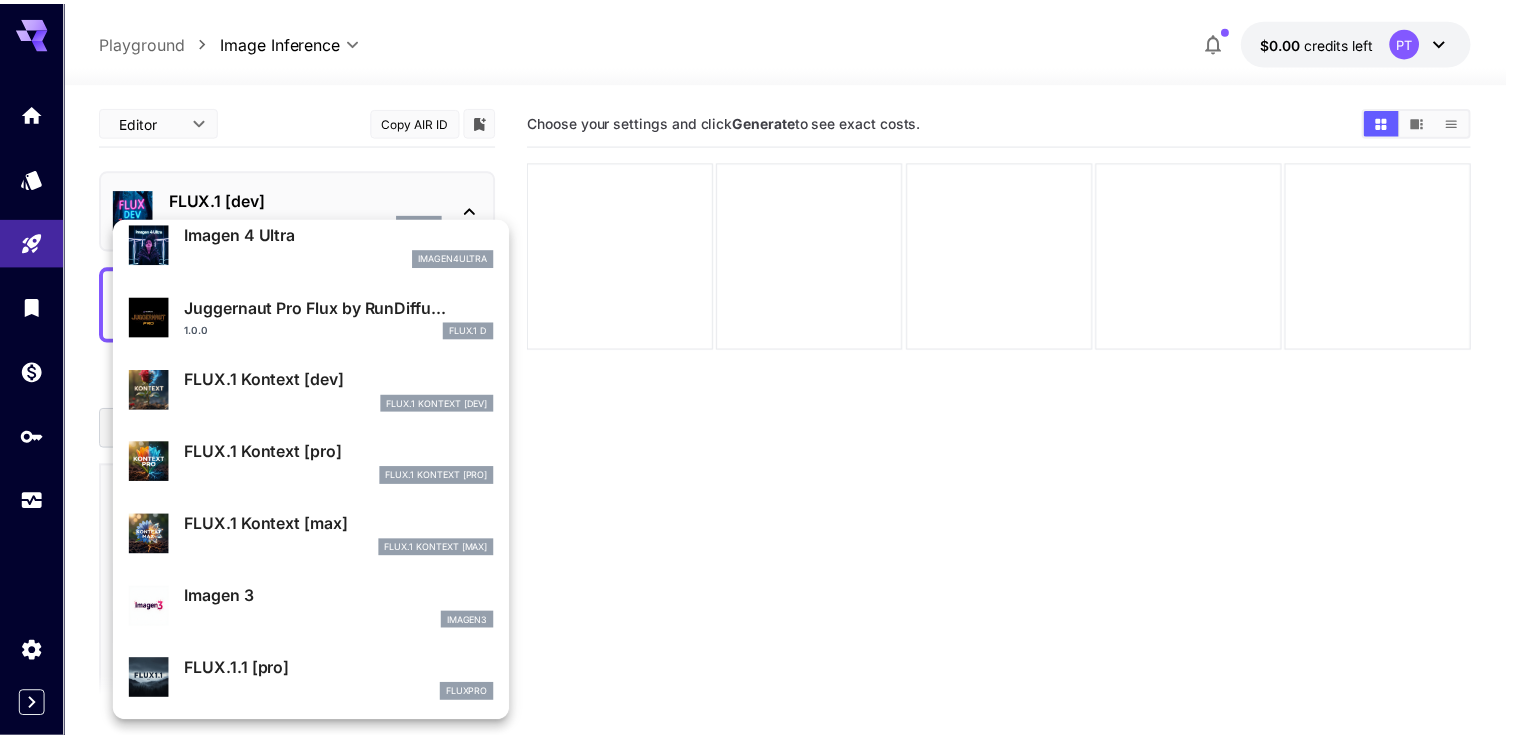 scroll, scrollTop: 676, scrollLeft: 0, axis: vertical 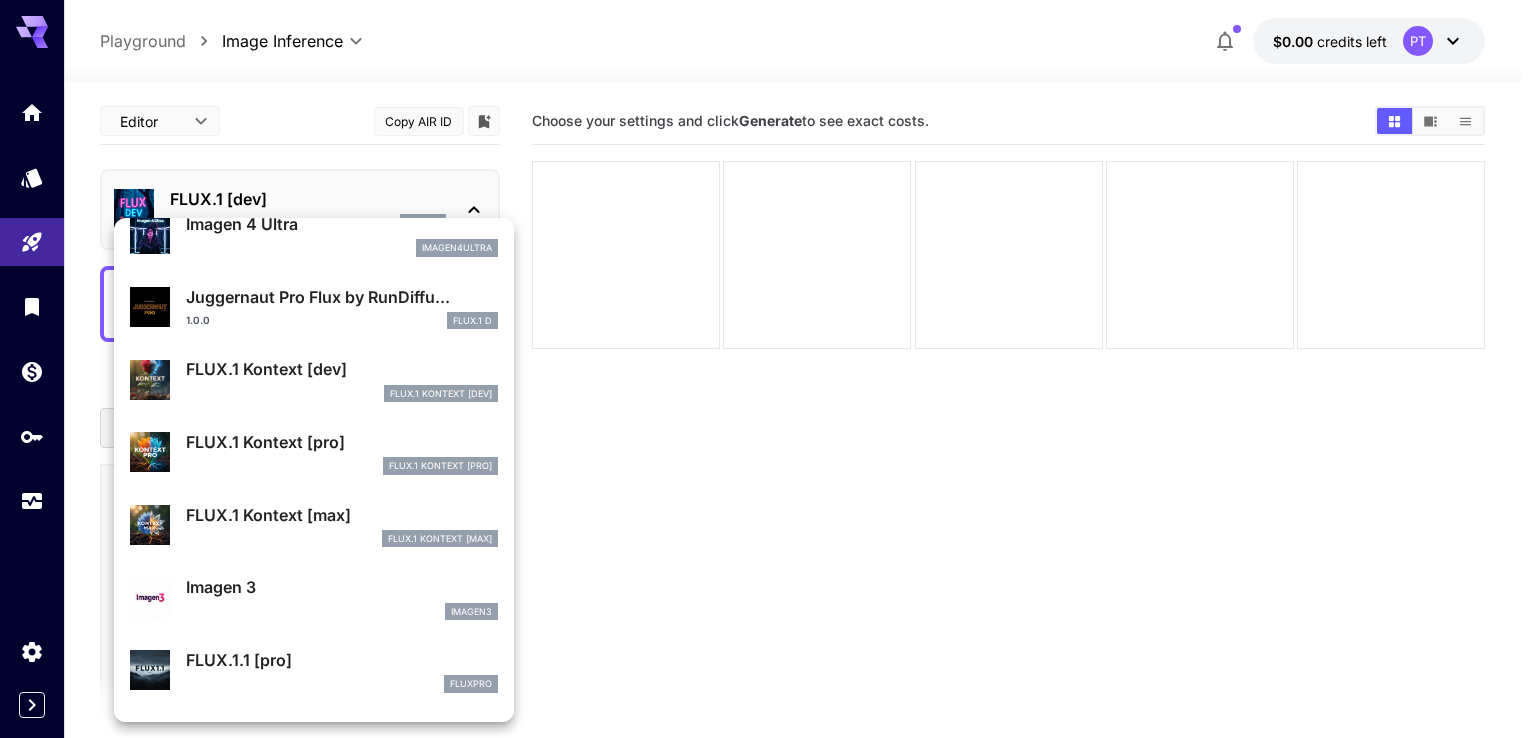 click on "FLUX.1 Kontext [max]" at bounding box center [342, 515] 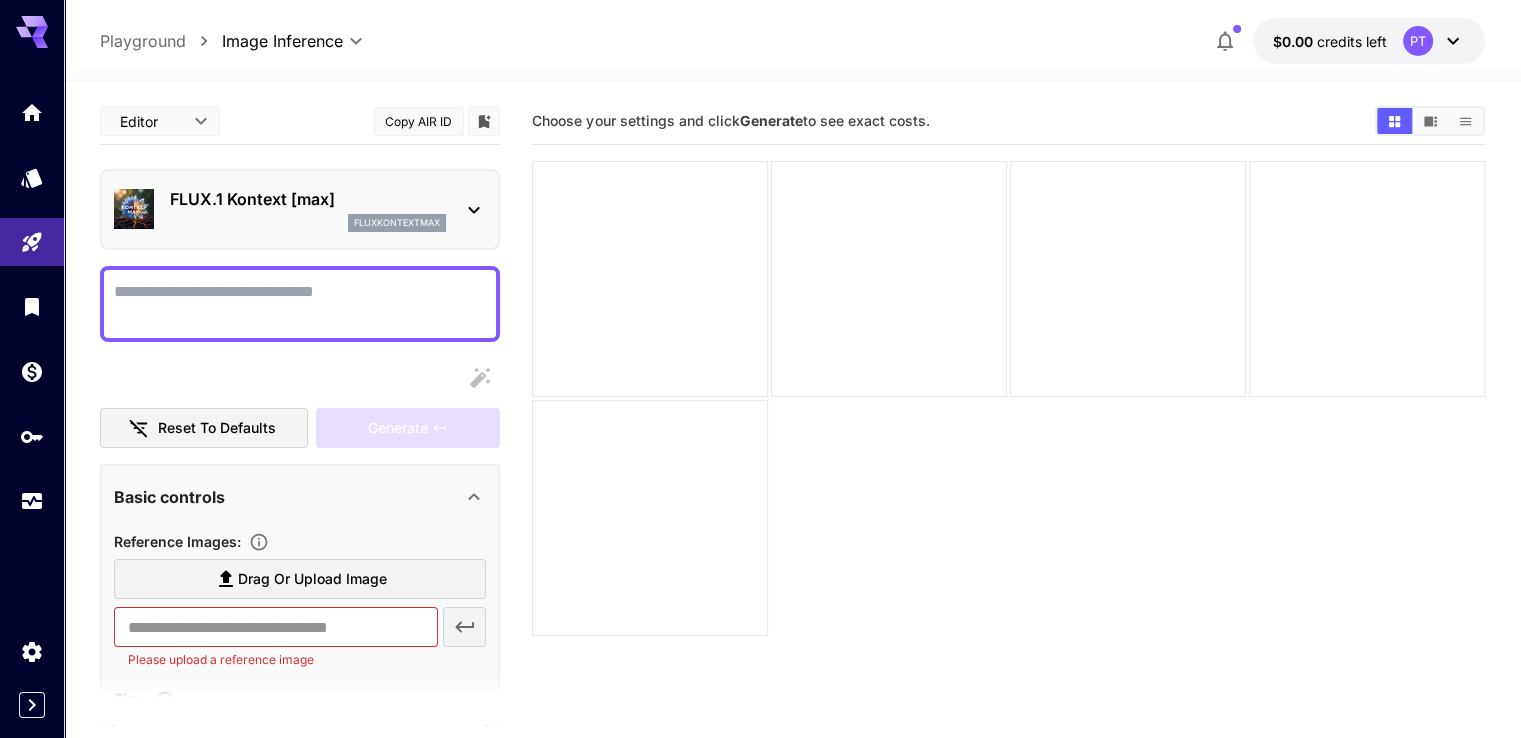 click on "Display cost in response" at bounding box center [300, 304] 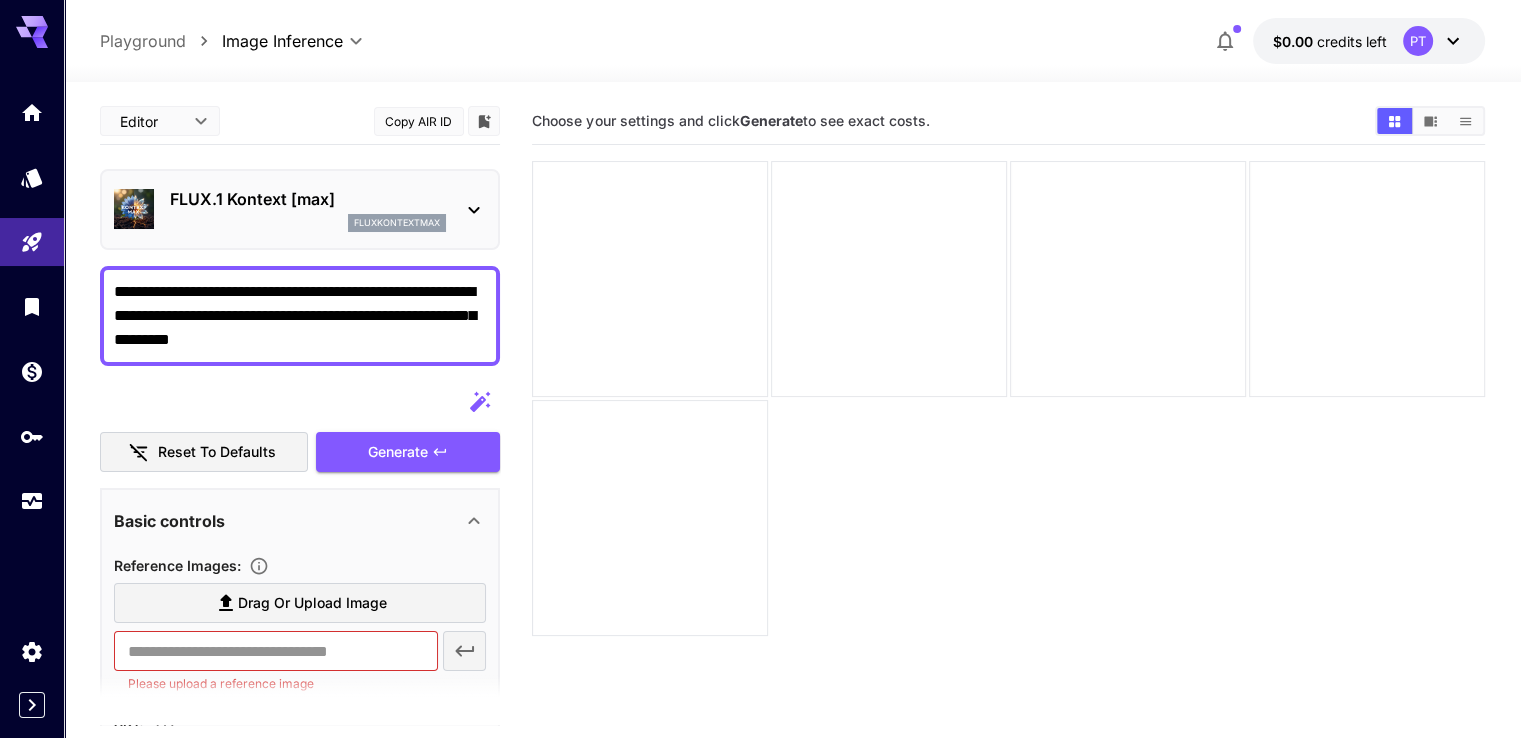 type on "**********" 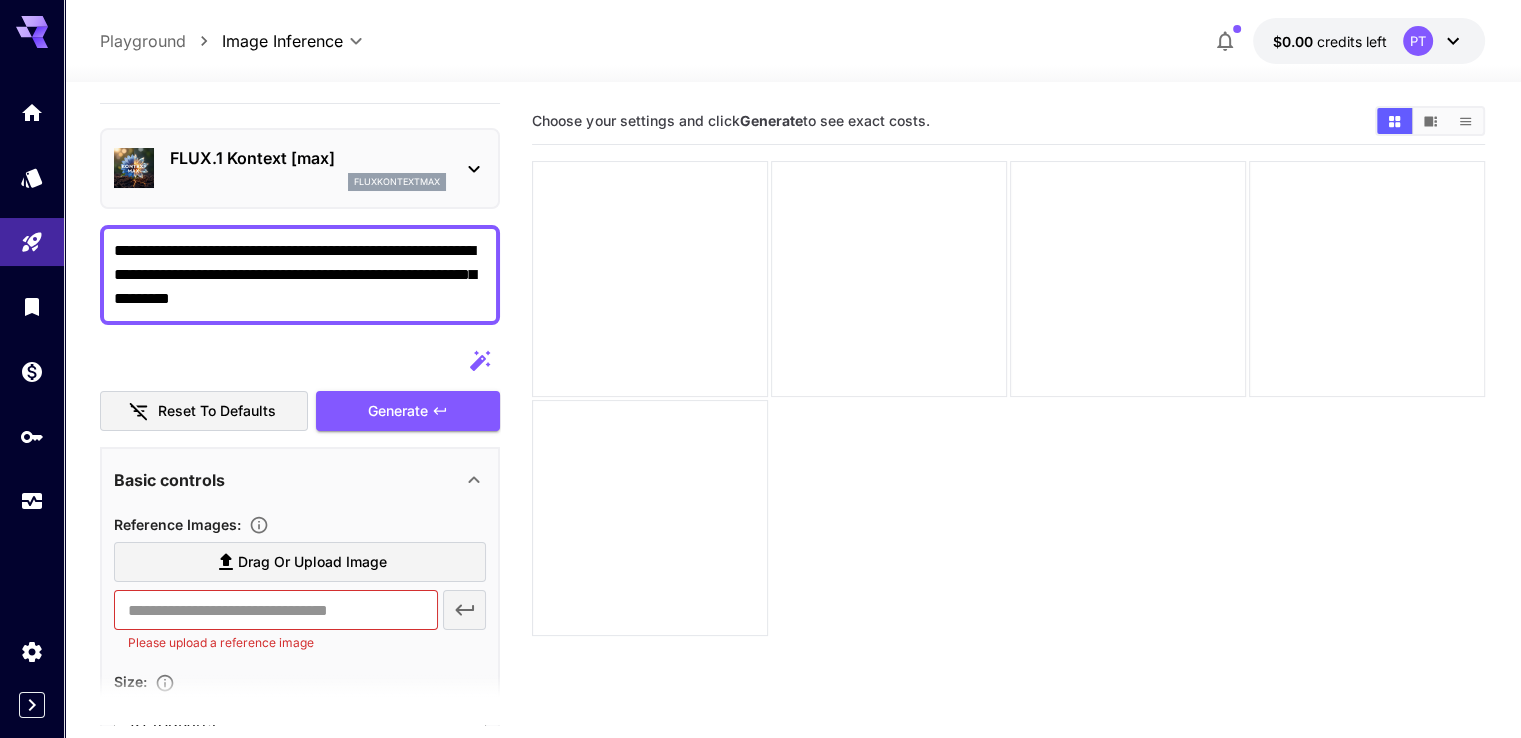 scroll, scrollTop: 200, scrollLeft: 0, axis: vertical 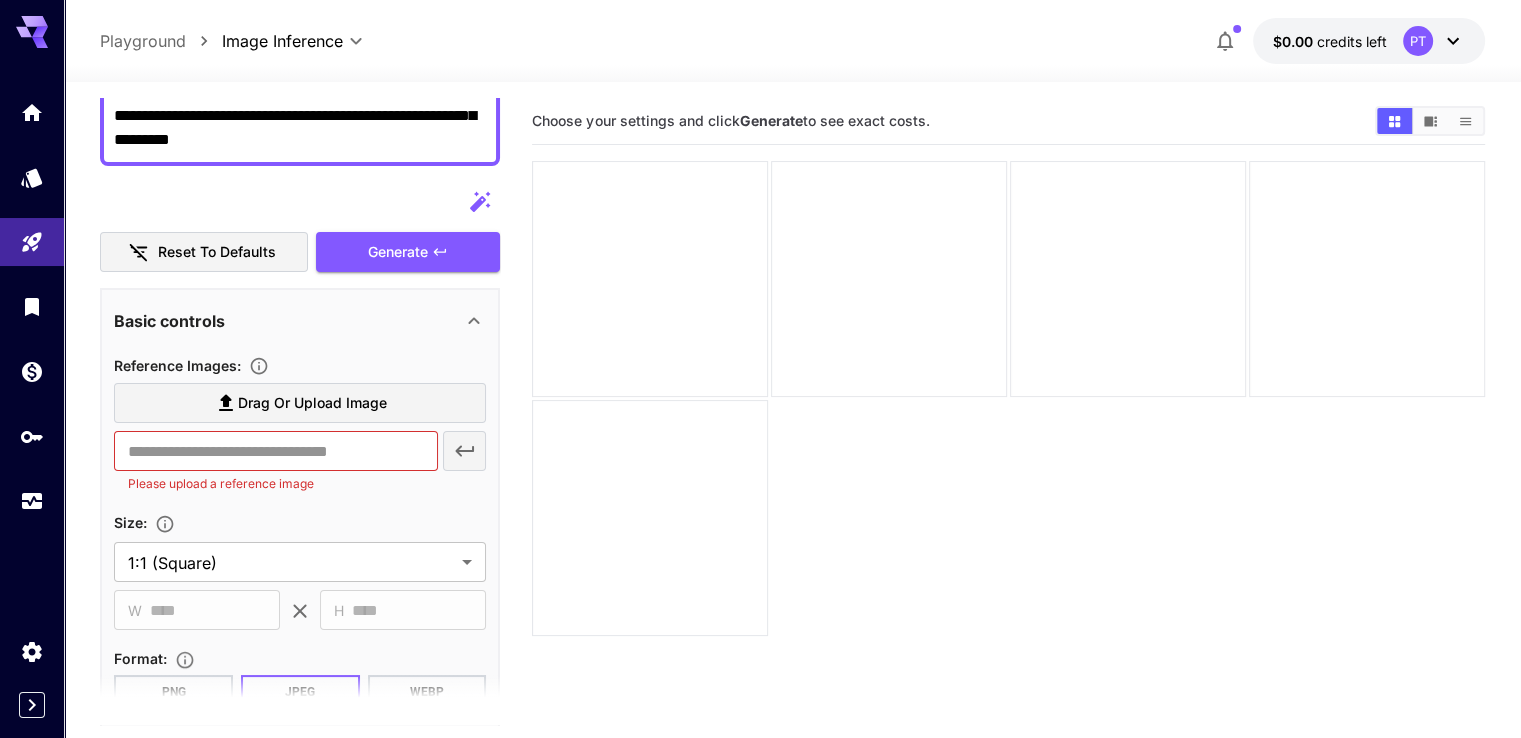 click on "Drag or upload image" at bounding box center (312, 403) 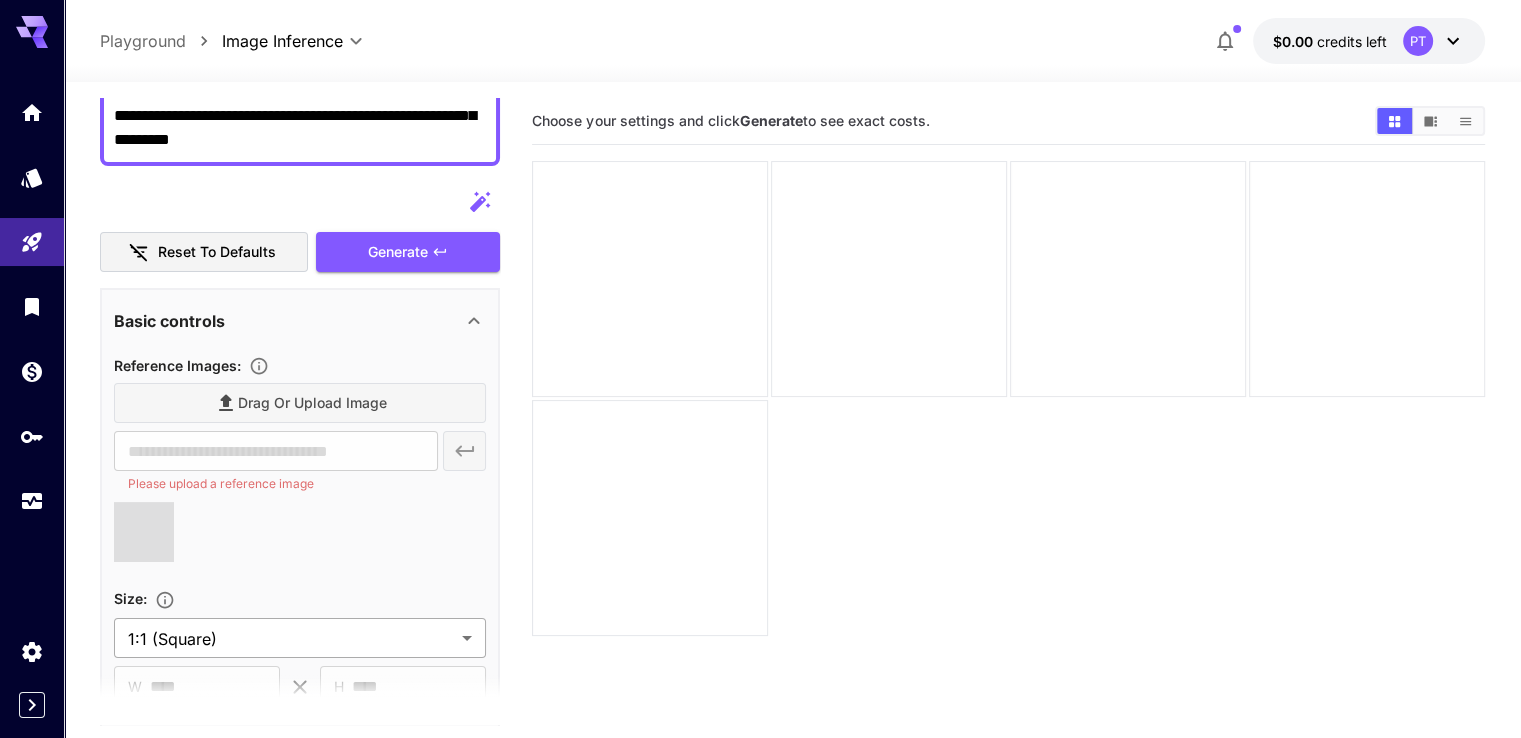 type on "**********" 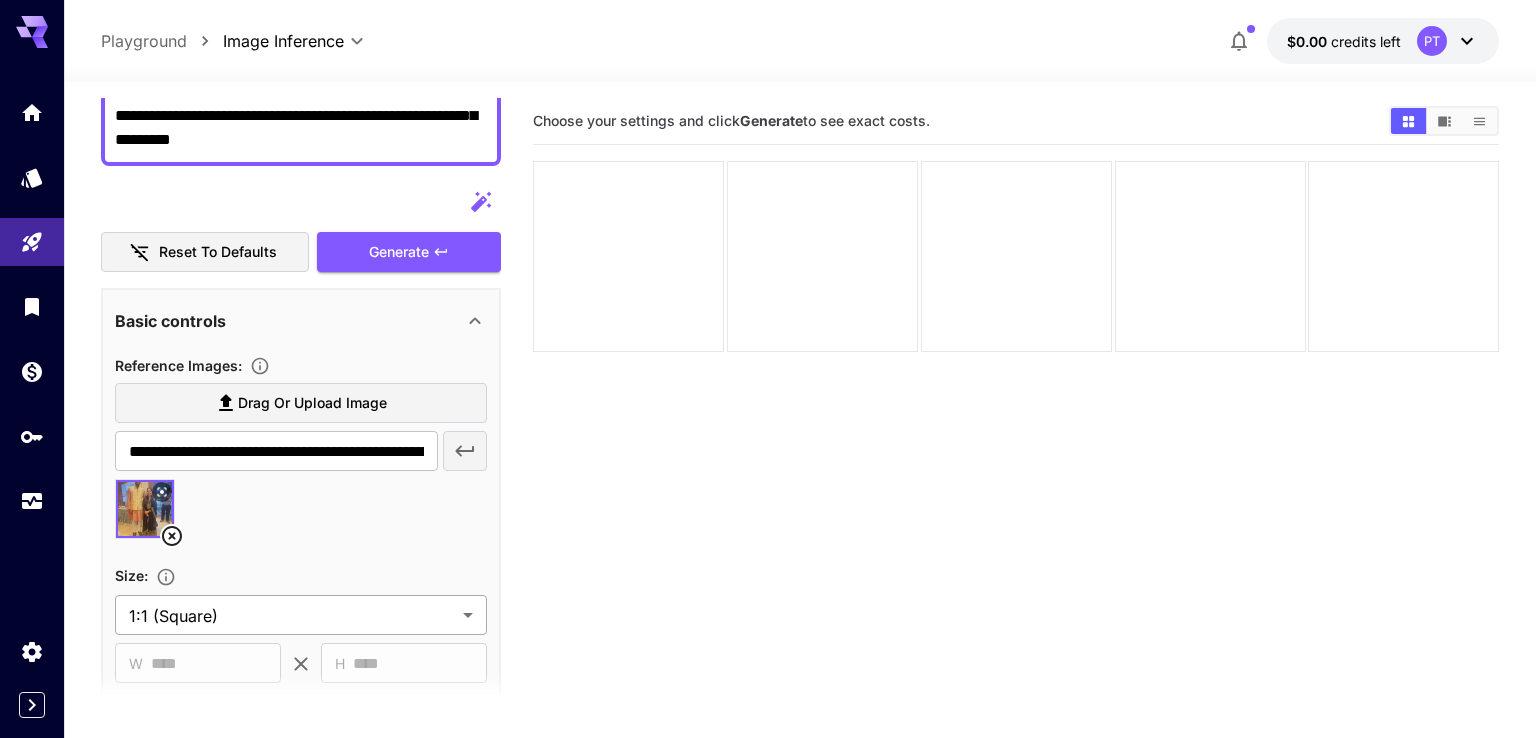 click on "**********" at bounding box center [768, 448] 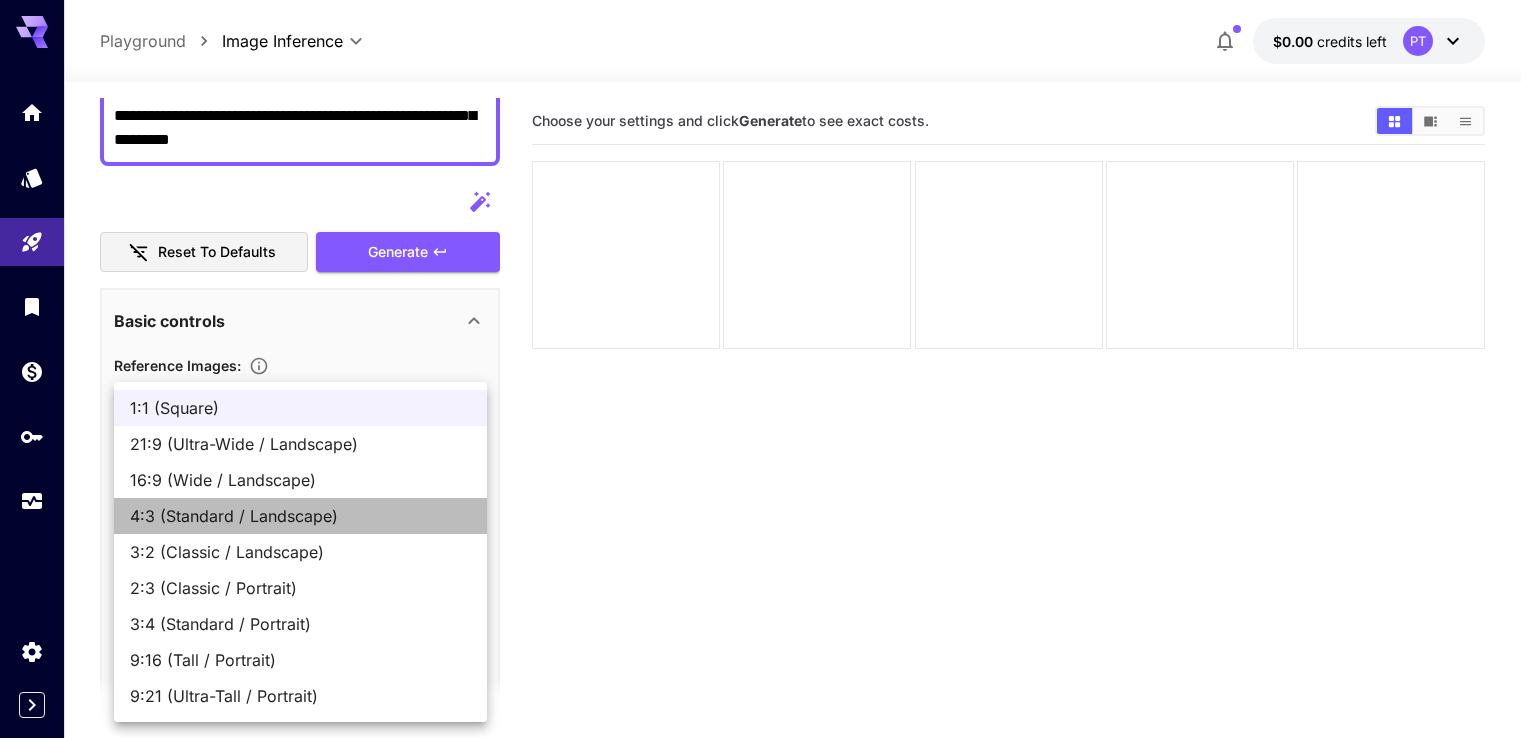 click on "4:3 (Standard / Landscape)" at bounding box center [300, 516] 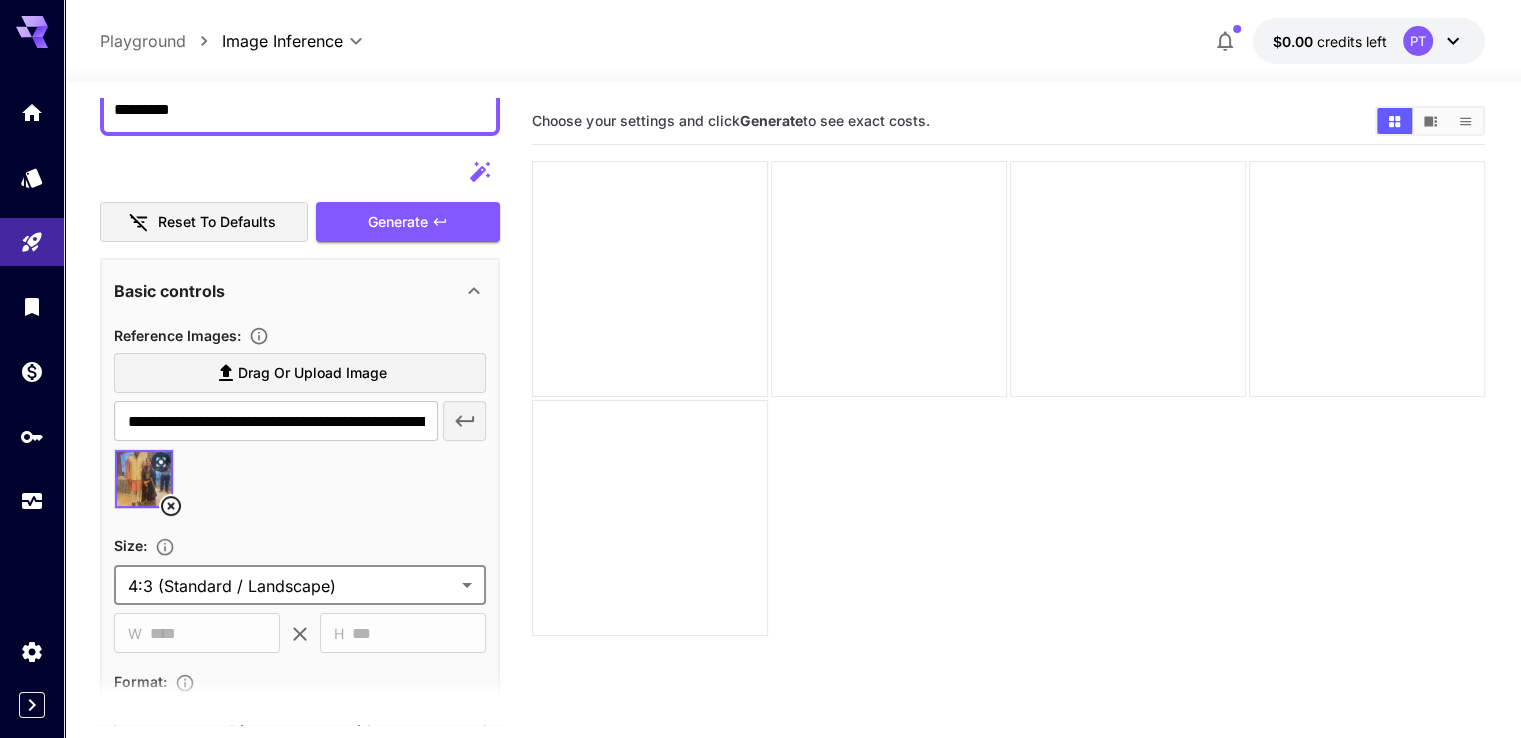 scroll, scrollTop: 333, scrollLeft: 0, axis: vertical 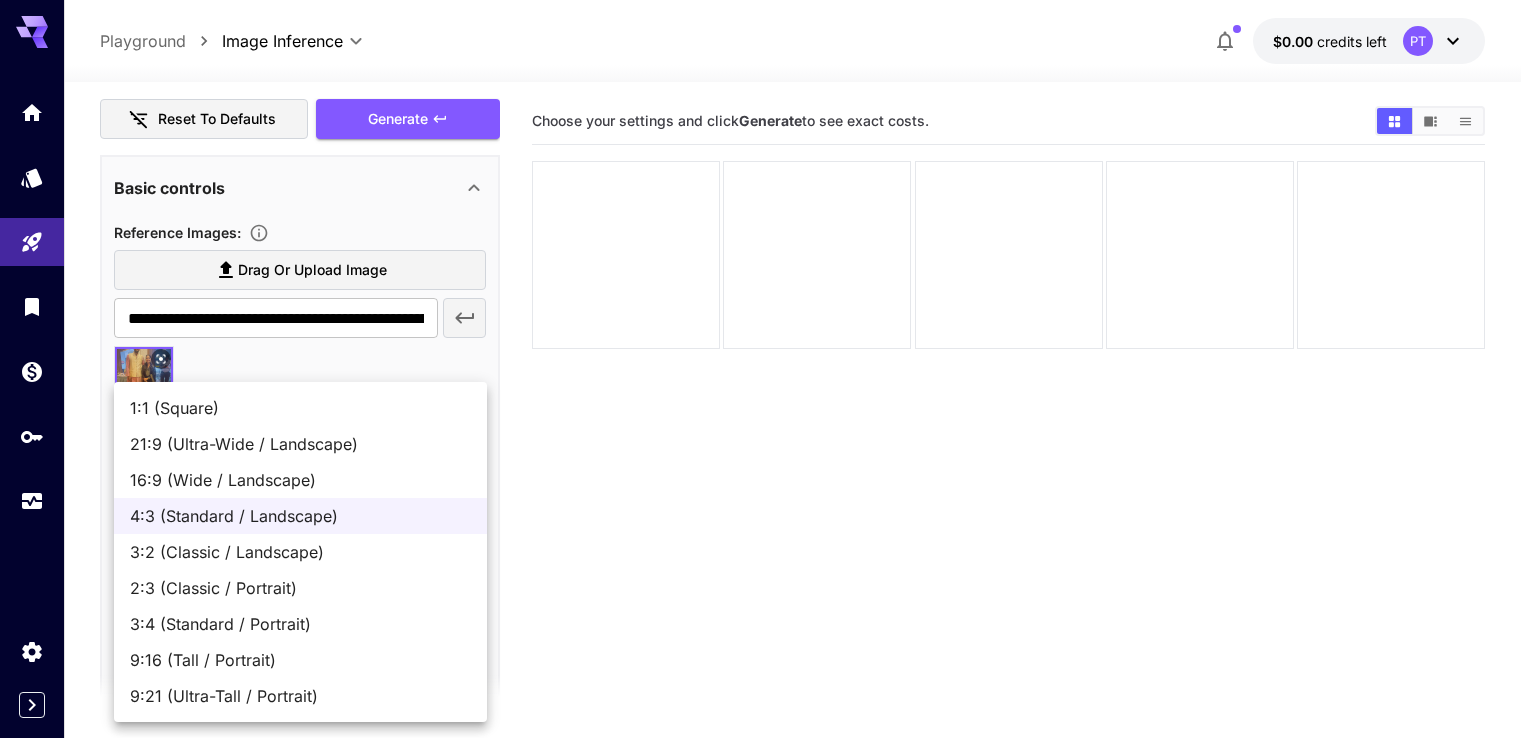 click on "**********" at bounding box center [768, 448] 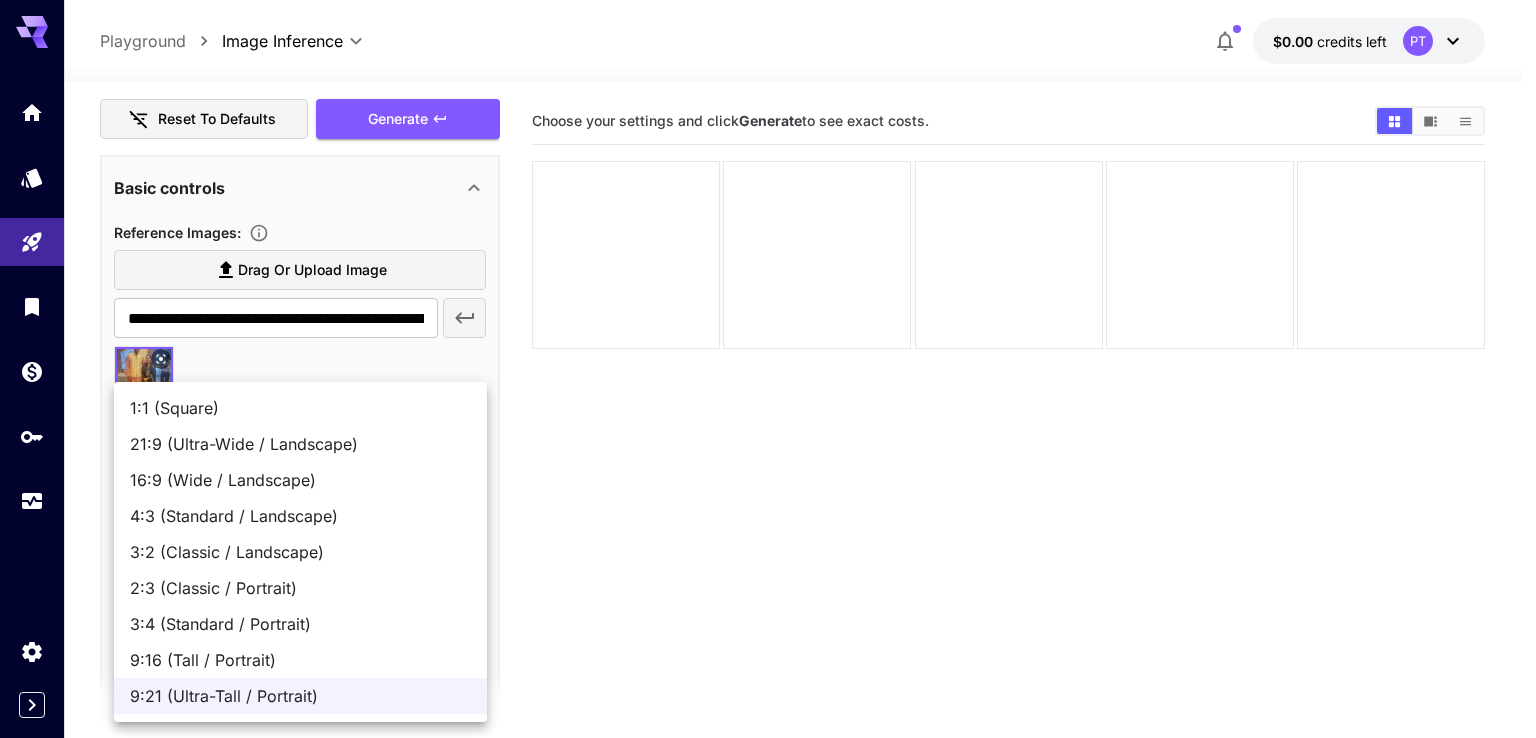 click on "**********" at bounding box center (768, 448) 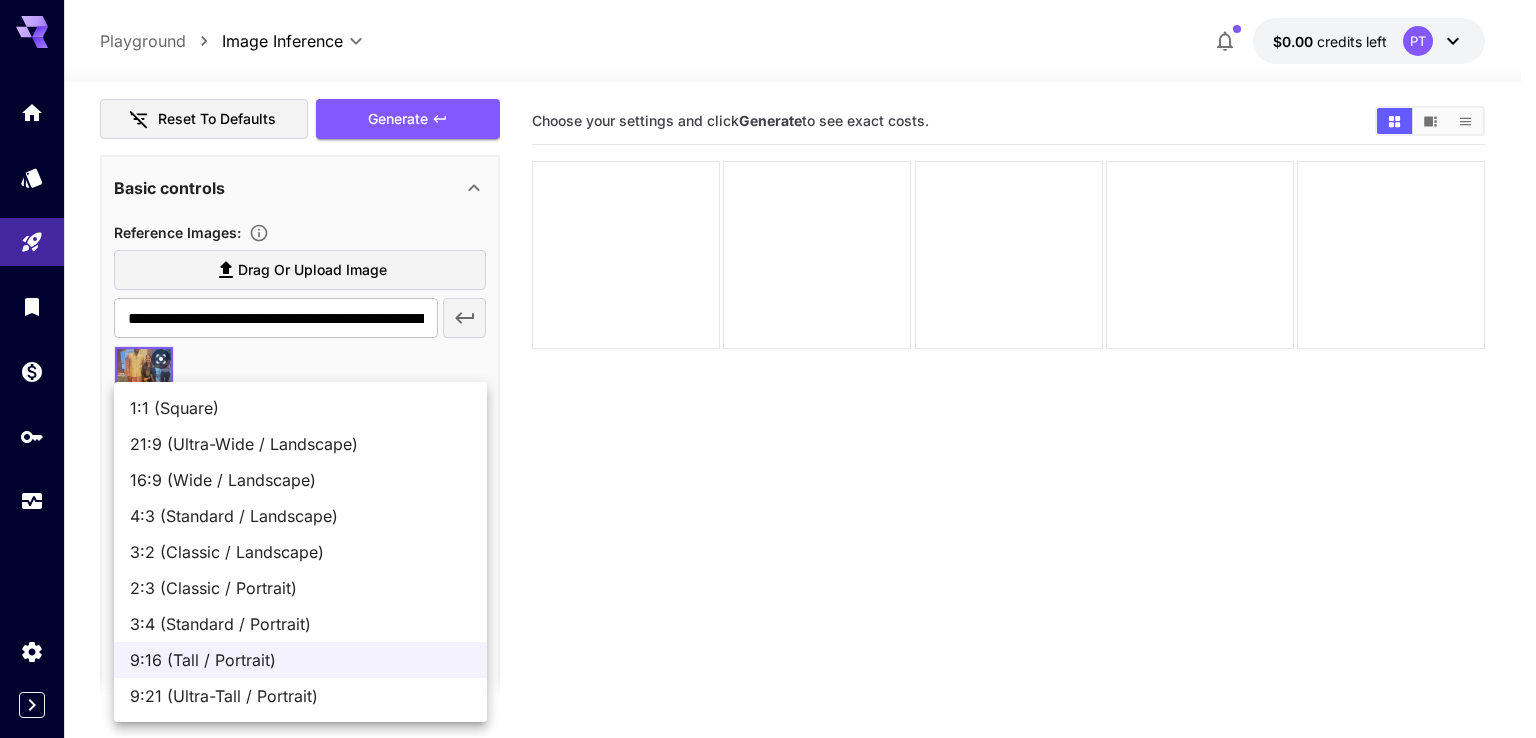 click on "**********" at bounding box center [768, 448] 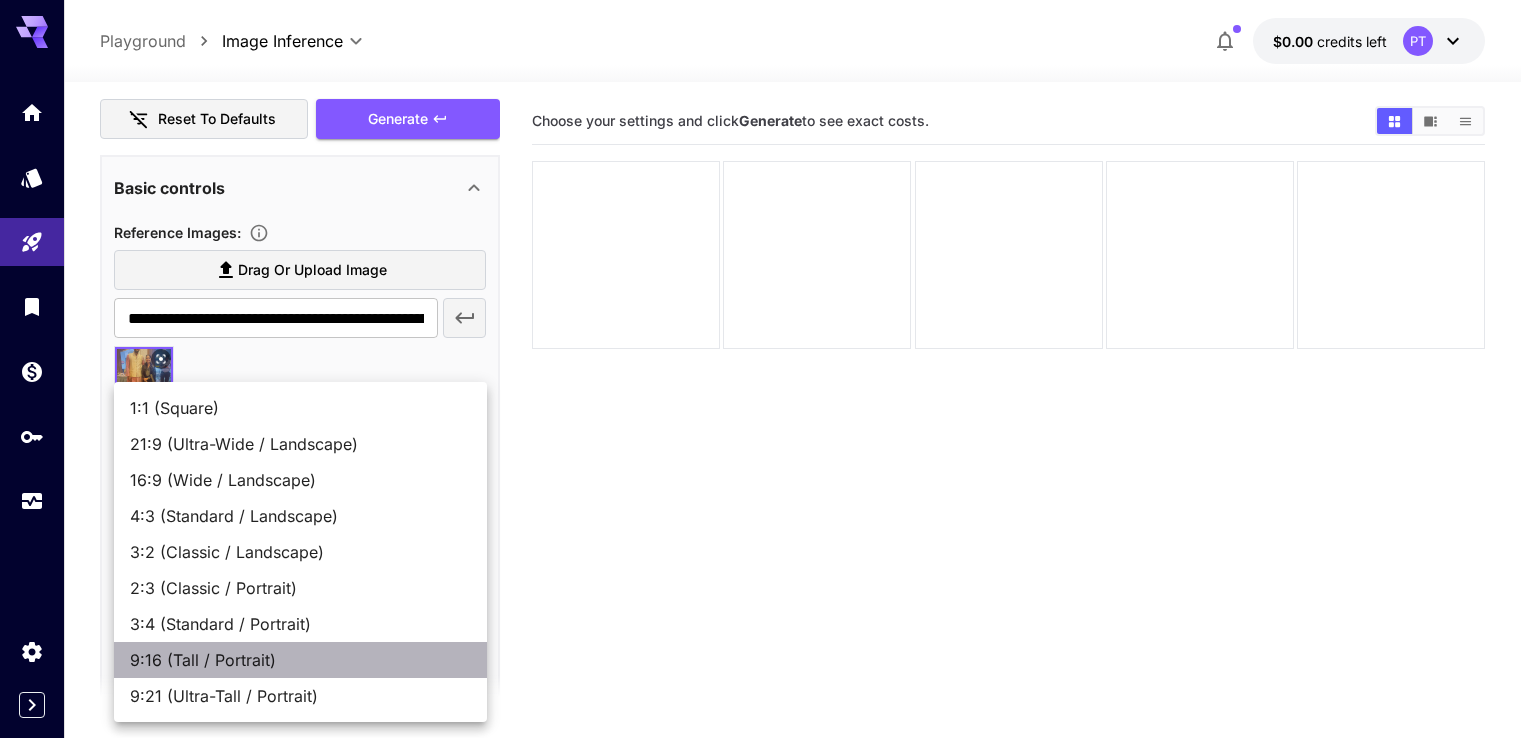 click on "9:16 (Tall / Portrait)" at bounding box center (300, 660) 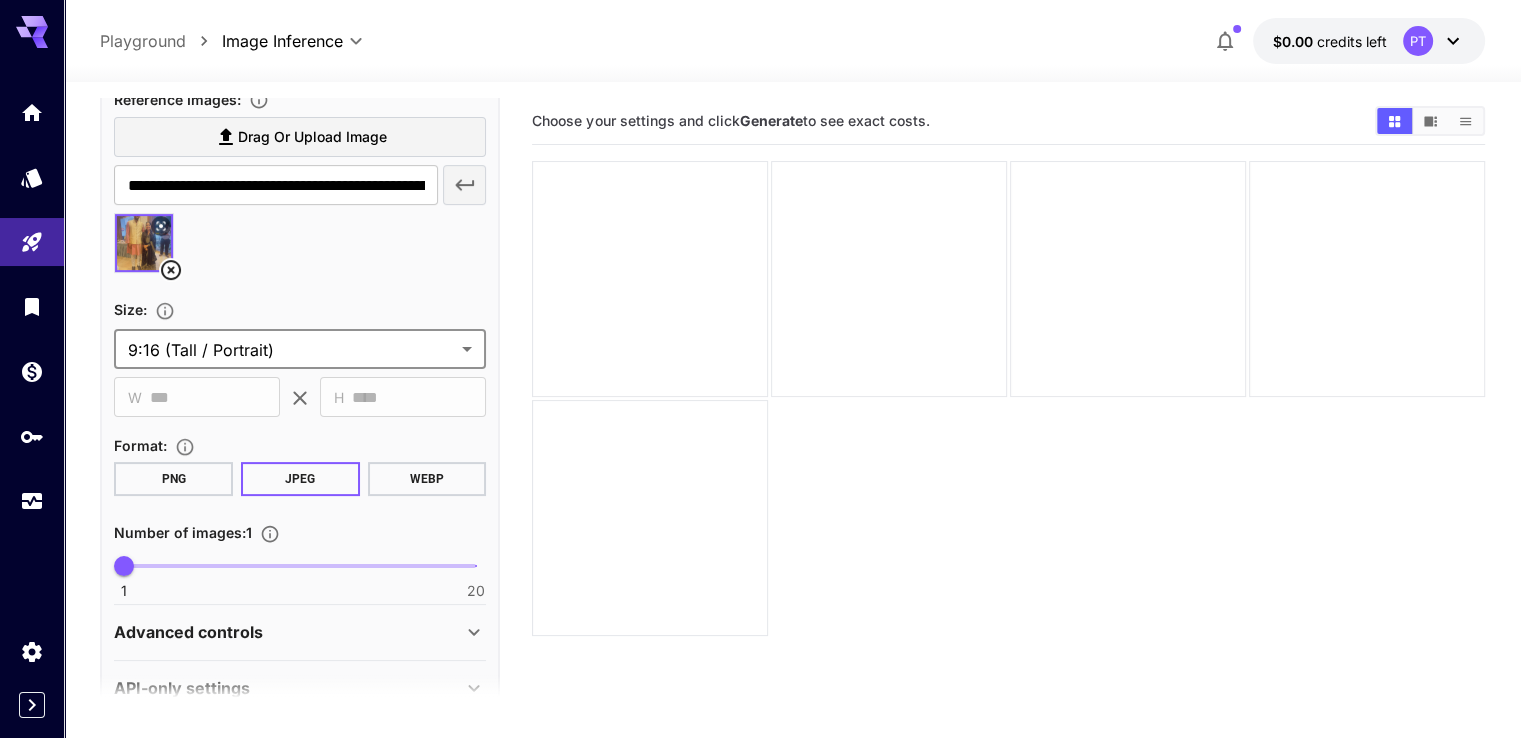 scroll, scrollTop: 504, scrollLeft: 0, axis: vertical 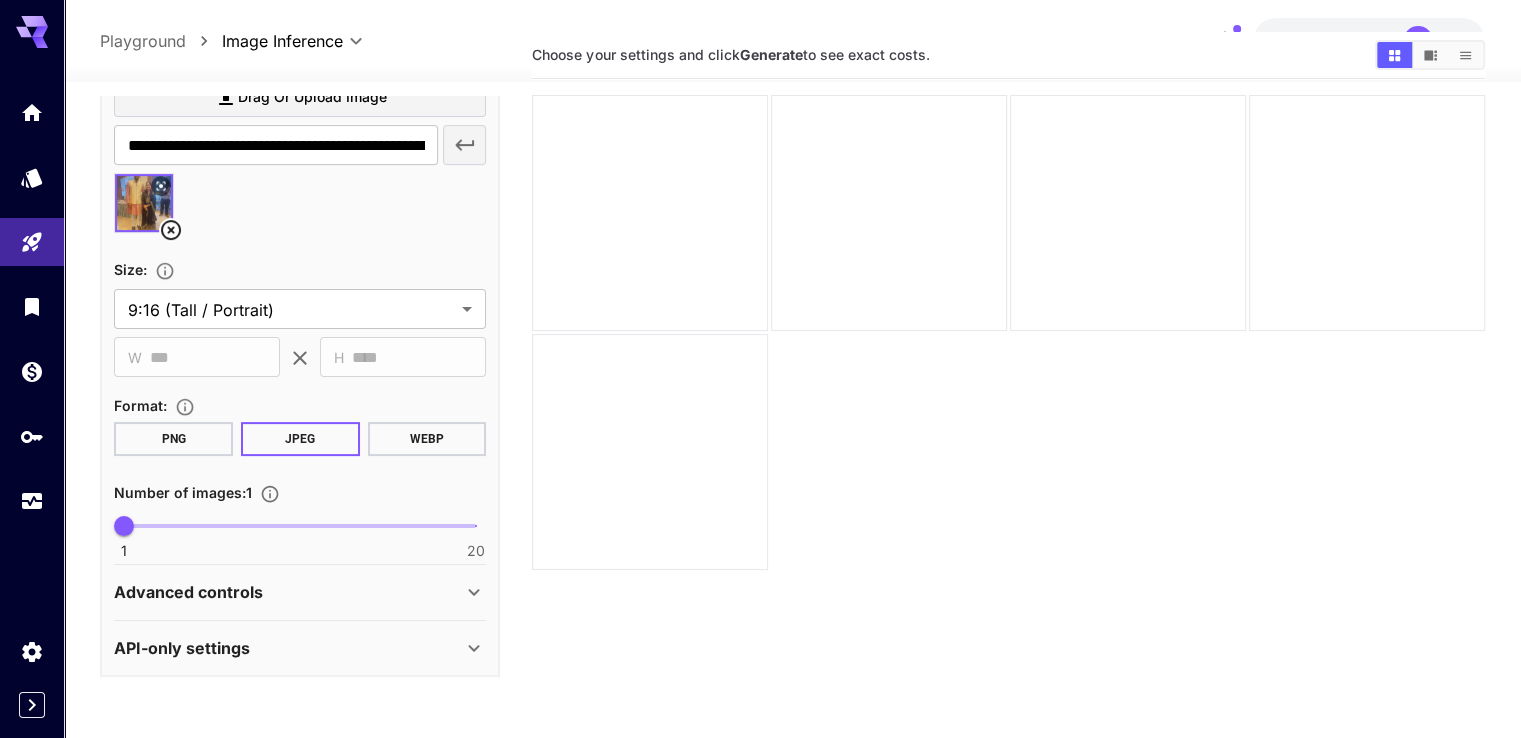 click 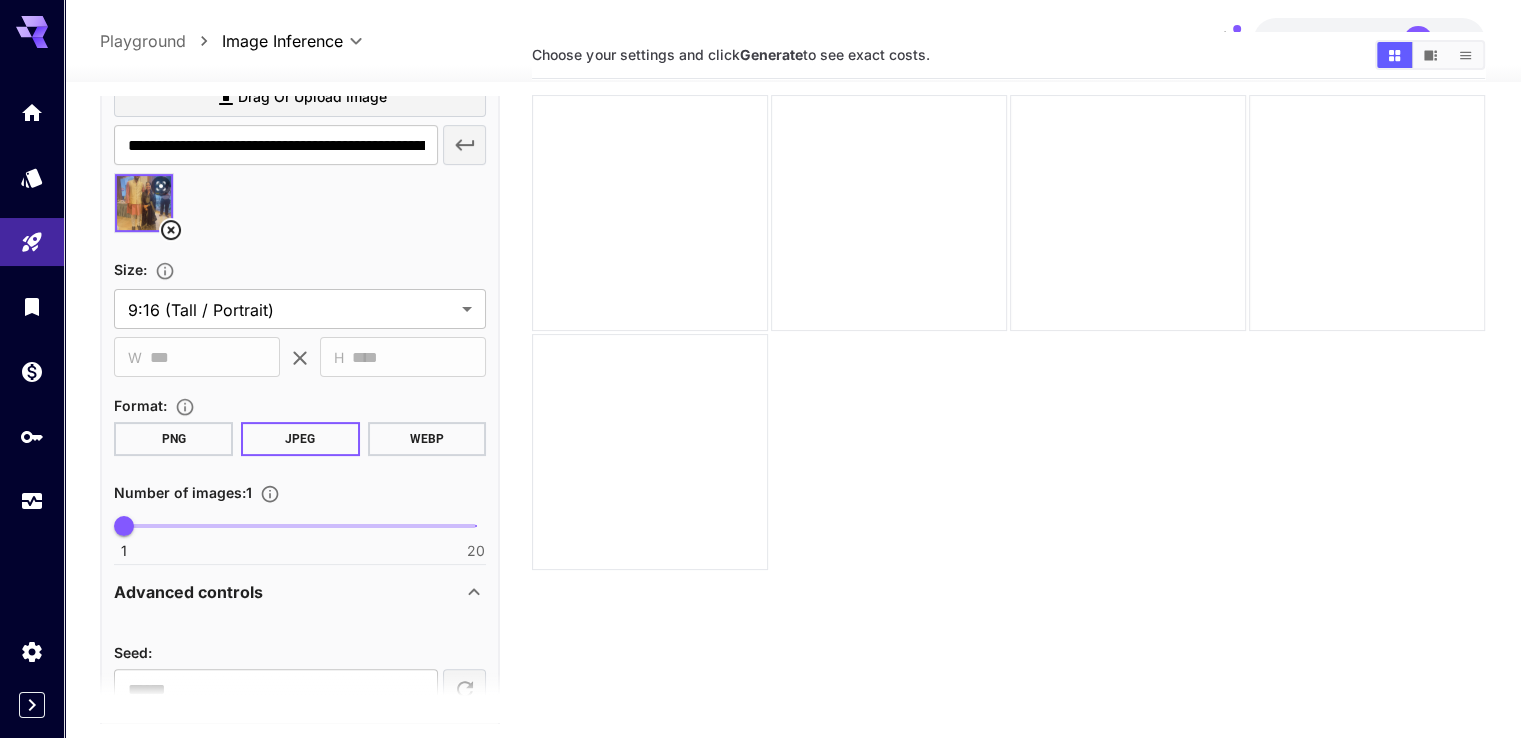 click 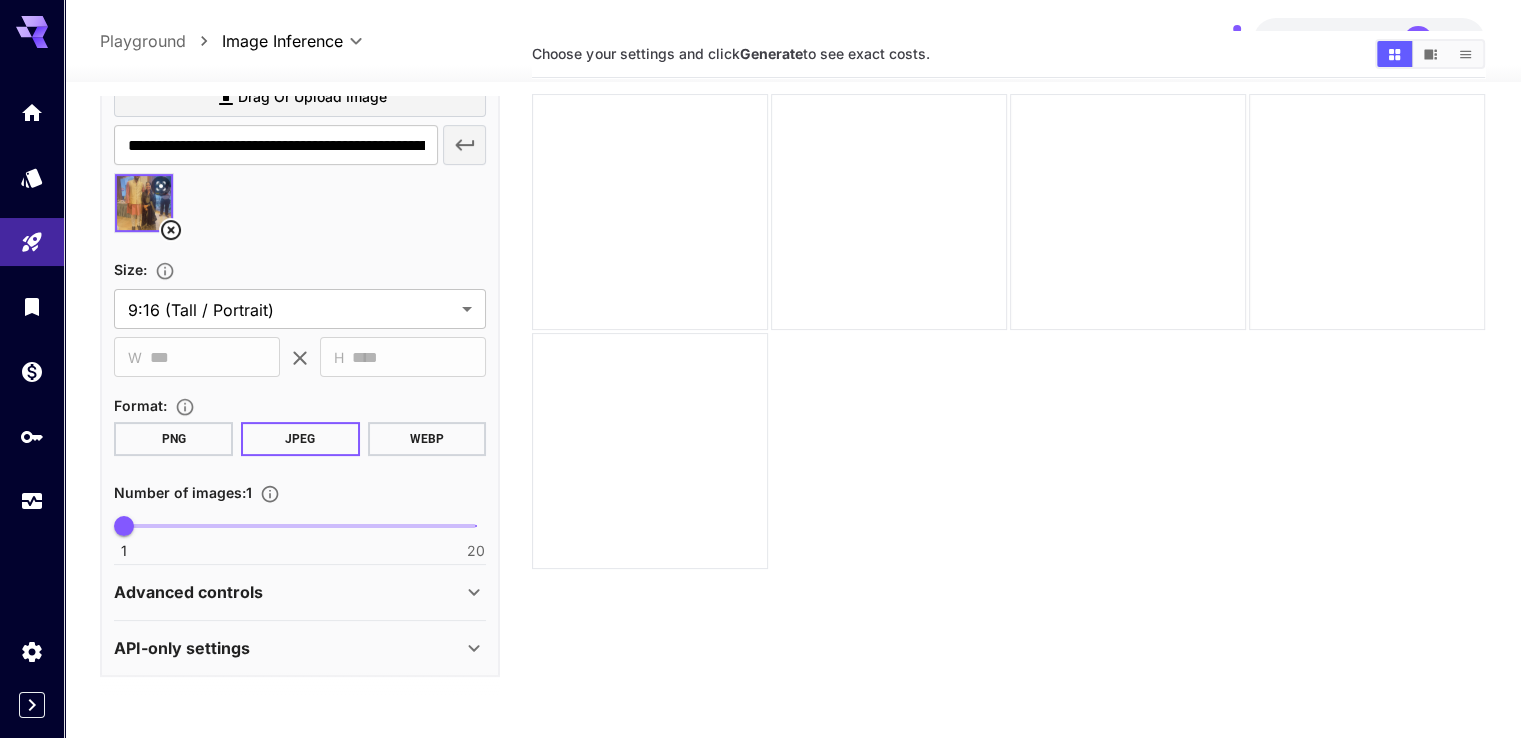 click 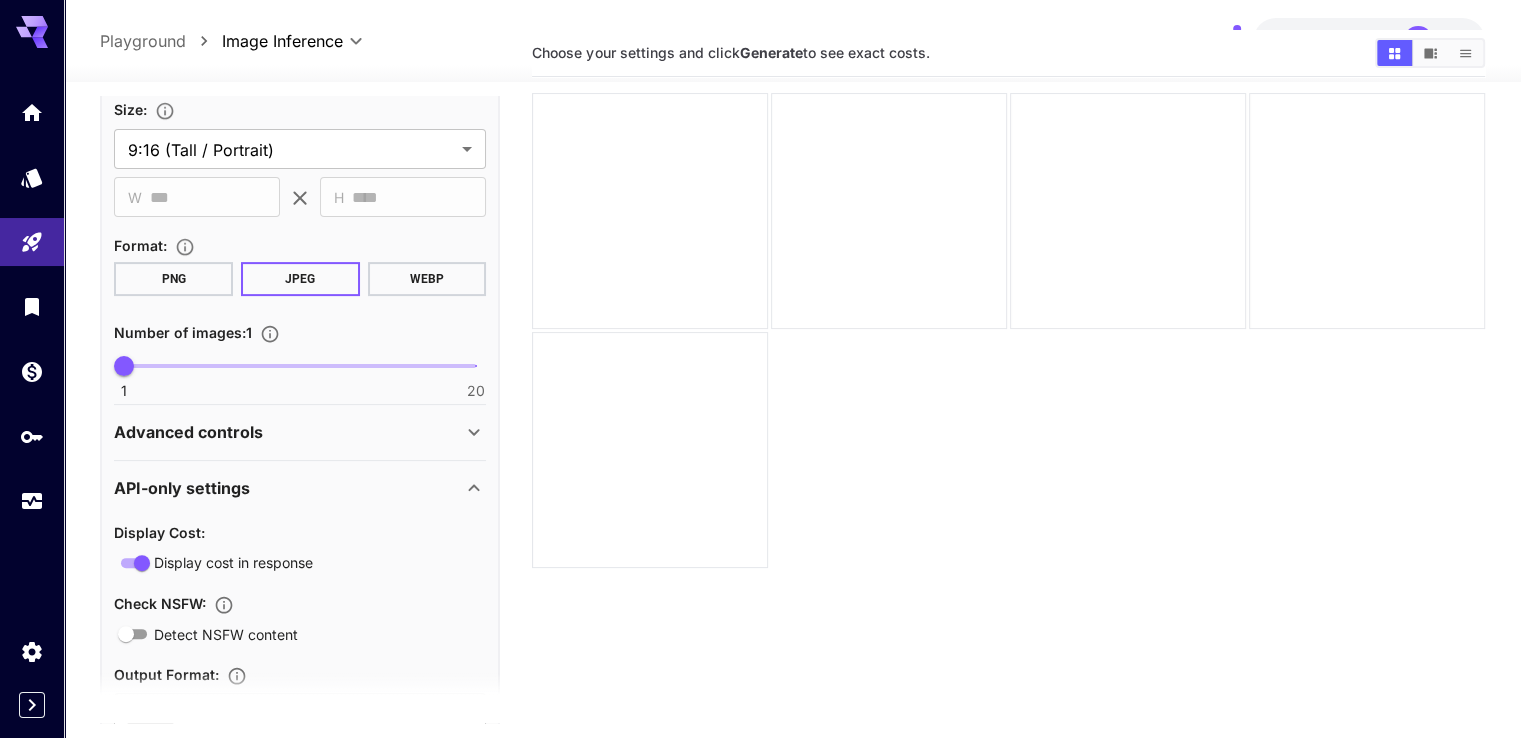 scroll, scrollTop: 644, scrollLeft: 0, axis: vertical 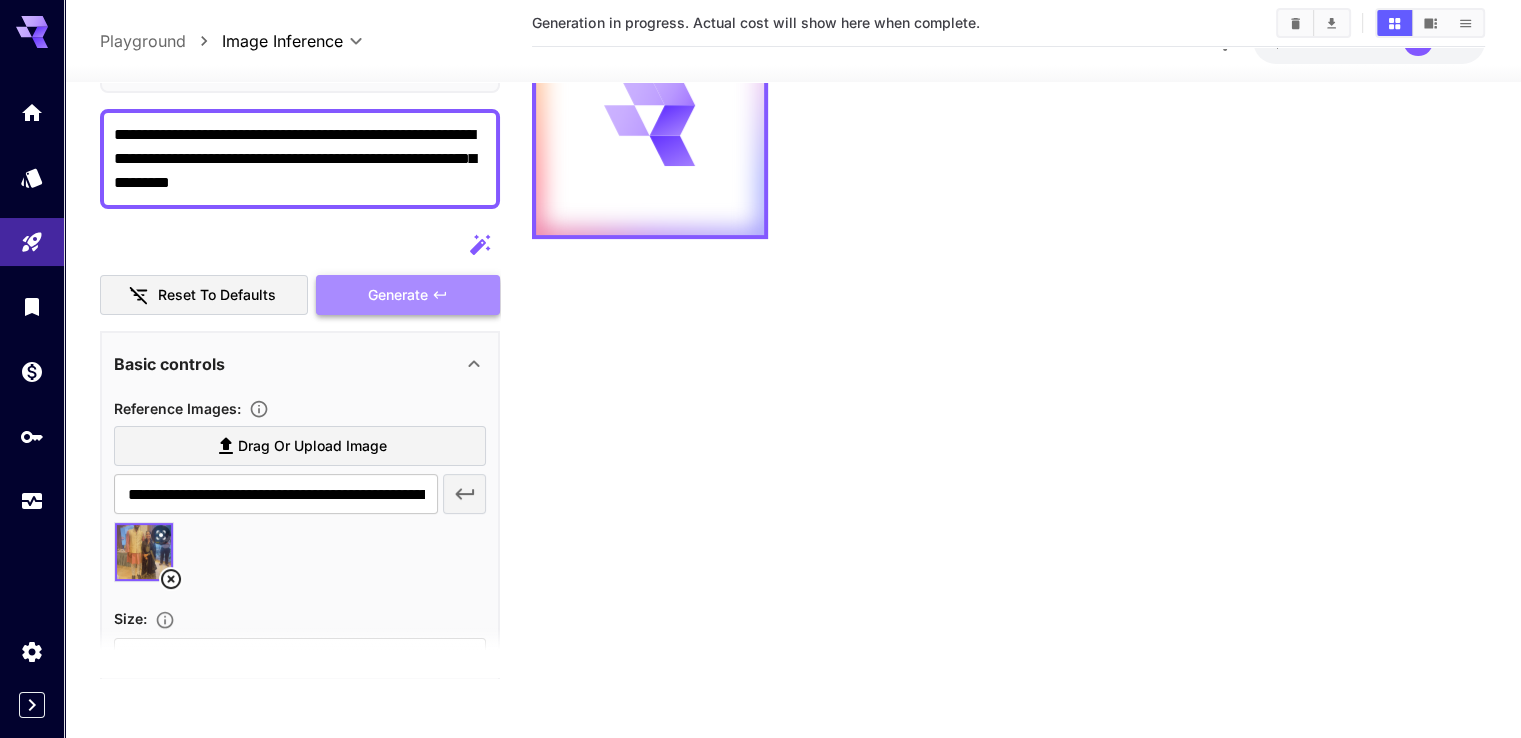 click on "Generate" at bounding box center [398, 294] 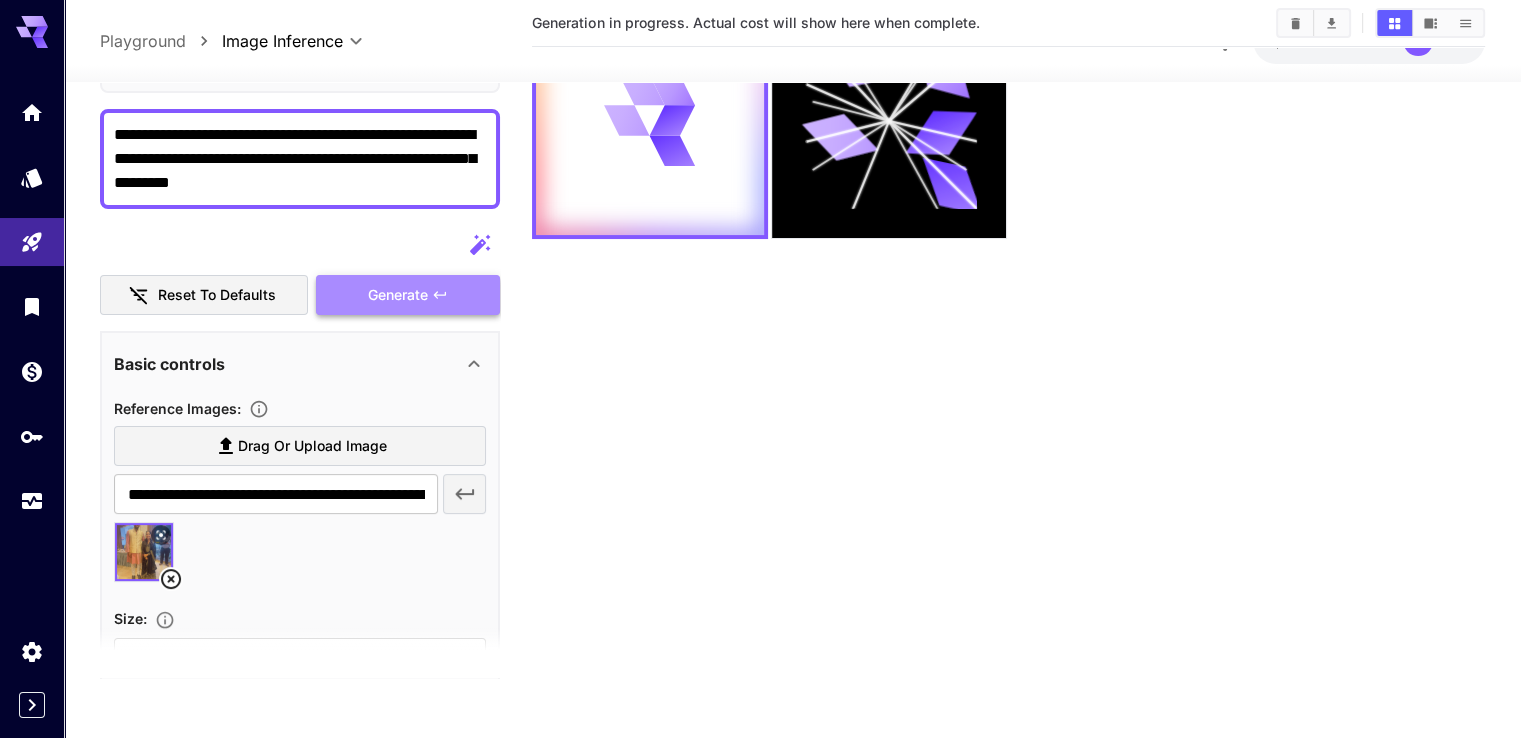 click on "Generate" at bounding box center [398, 294] 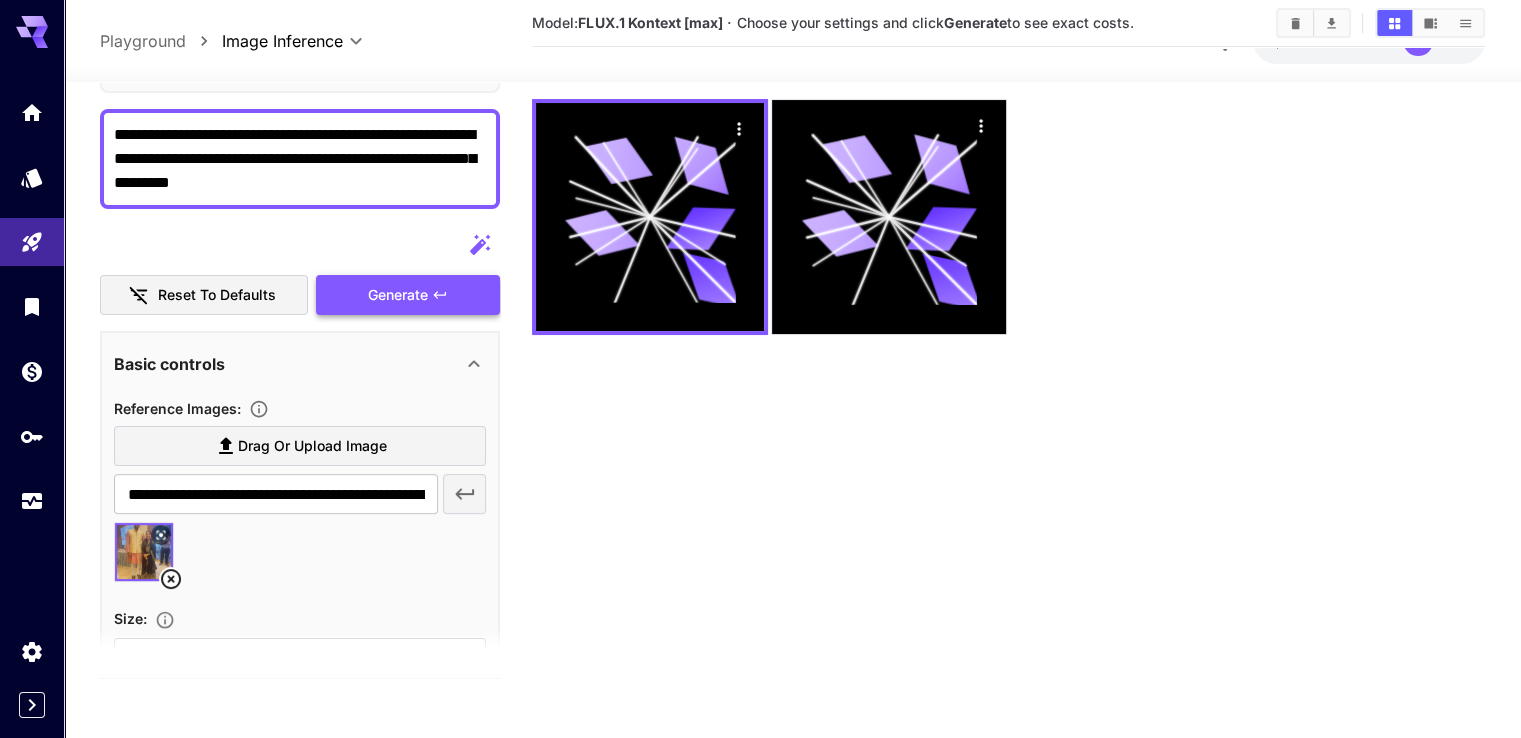 click on "Generate" at bounding box center (398, 294) 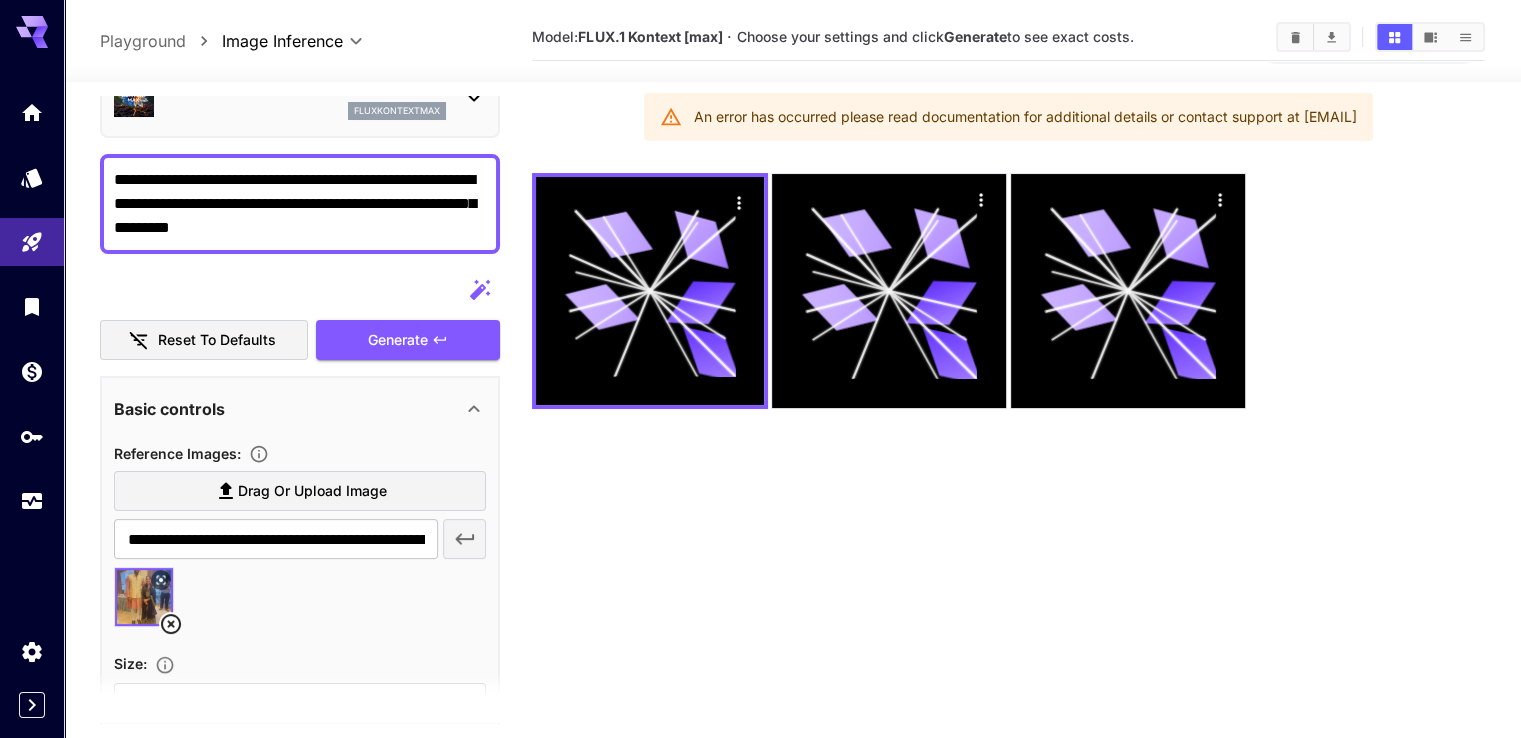 scroll, scrollTop: 24, scrollLeft: 0, axis: vertical 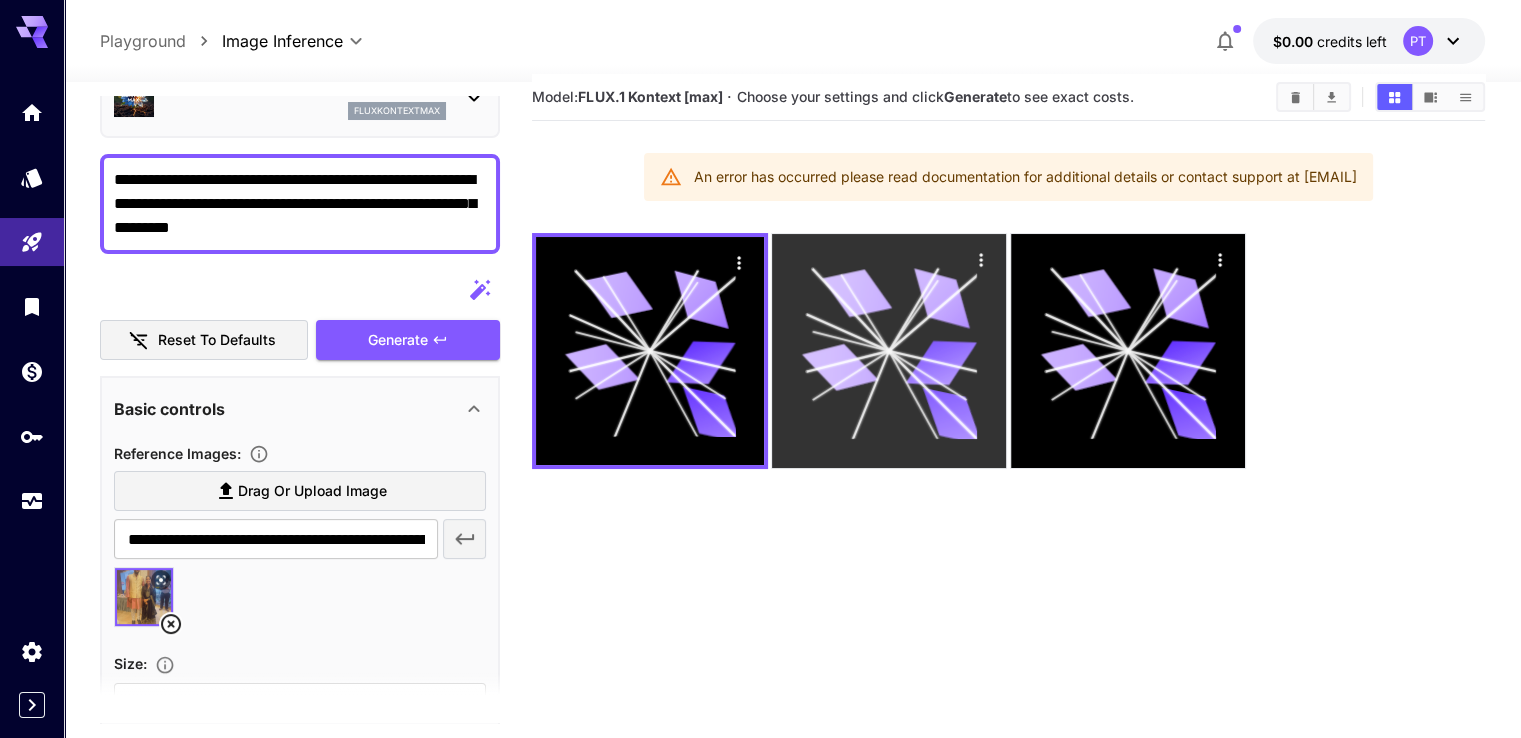 type 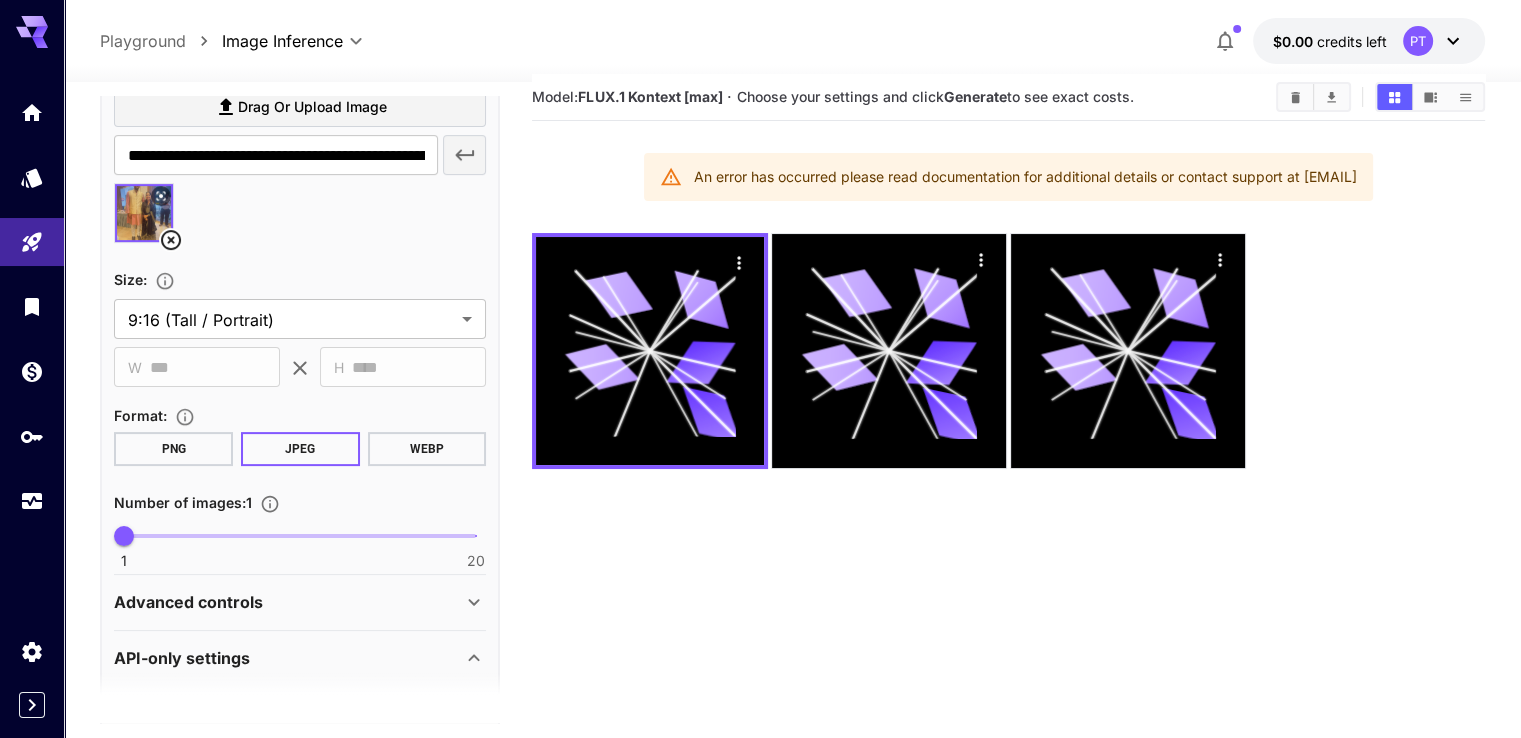 scroll, scrollTop: 666, scrollLeft: 0, axis: vertical 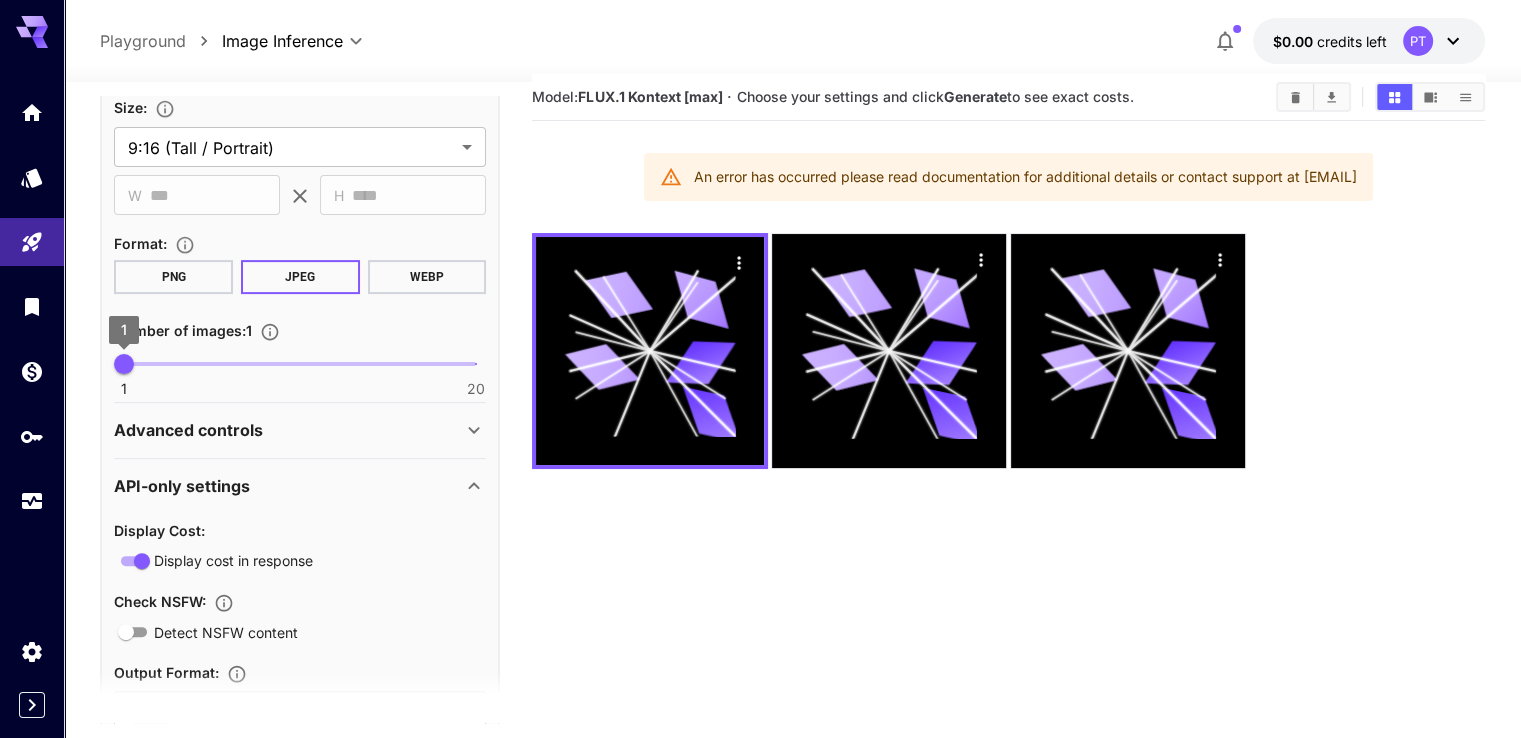 click on "1" at bounding box center (124, 364) 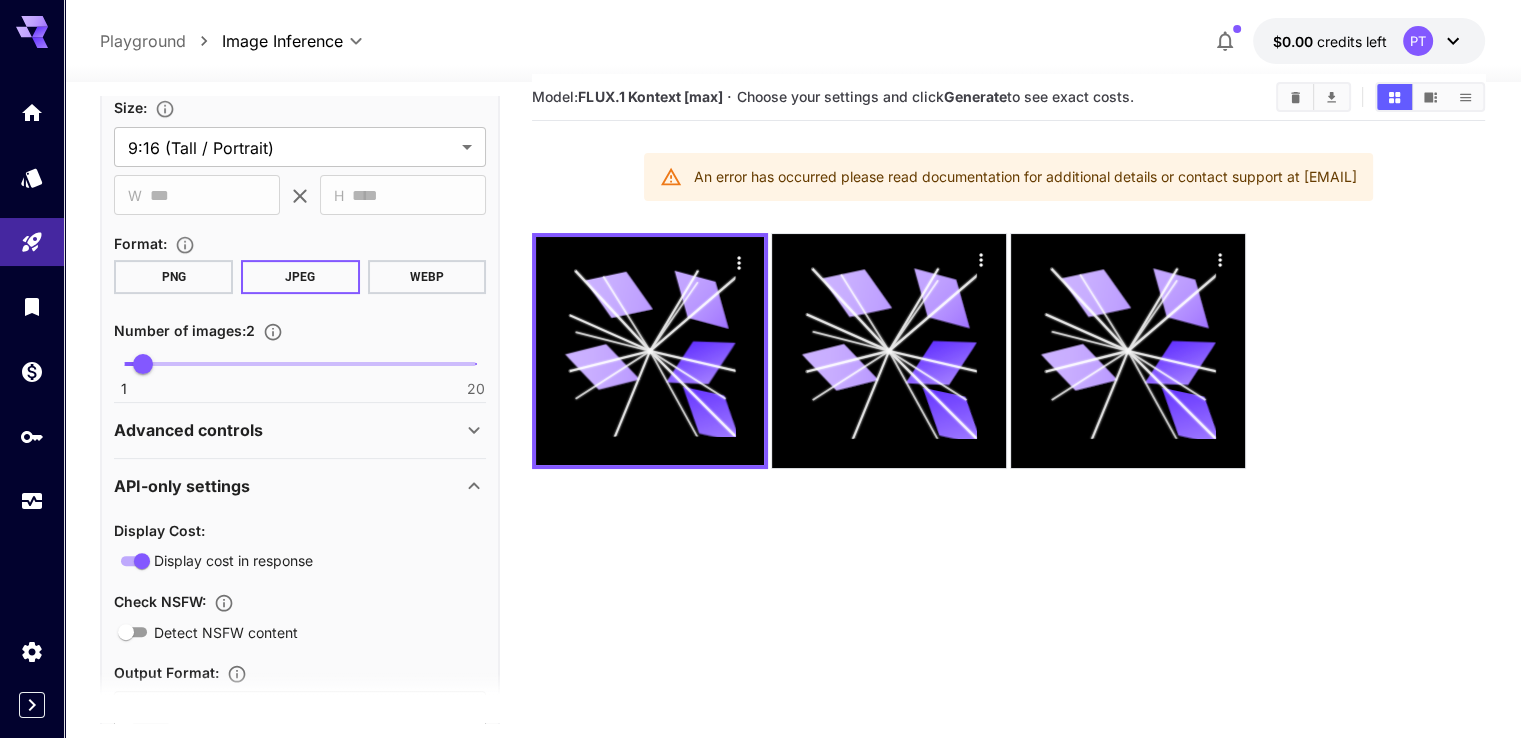 type on "*" 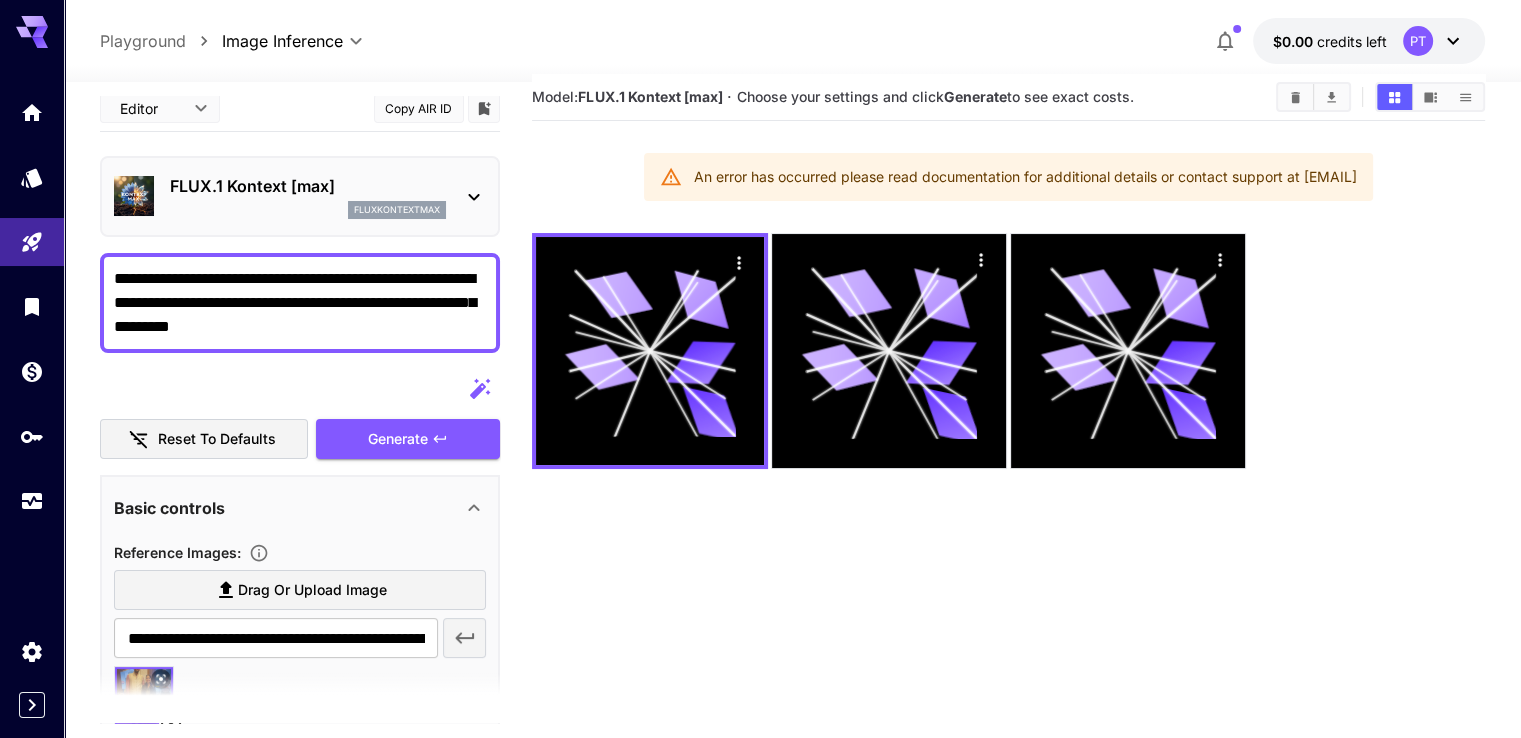 scroll, scrollTop: 0, scrollLeft: 0, axis: both 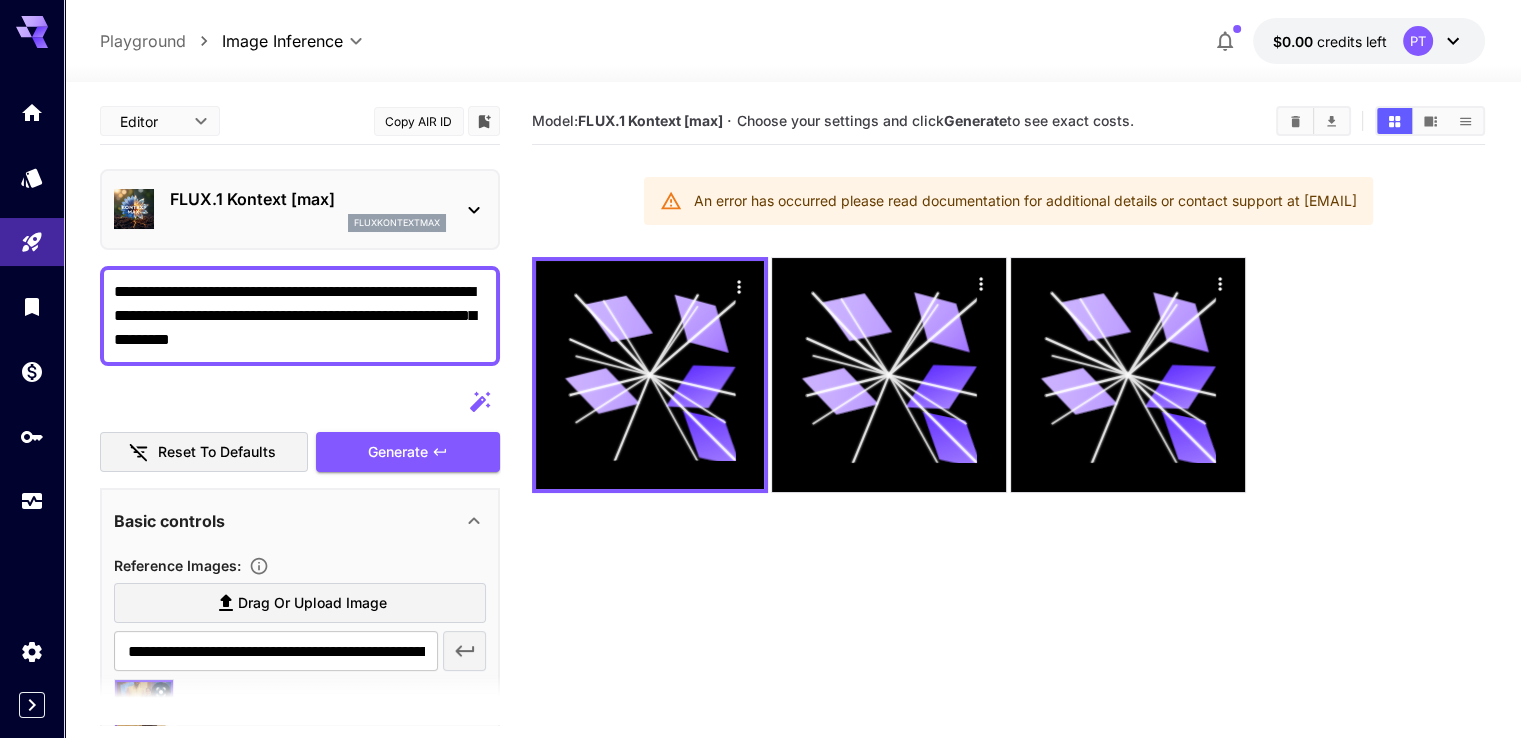click on "FLUX.1 Kontext [max] fluxkontextmax" at bounding box center (300, 209) 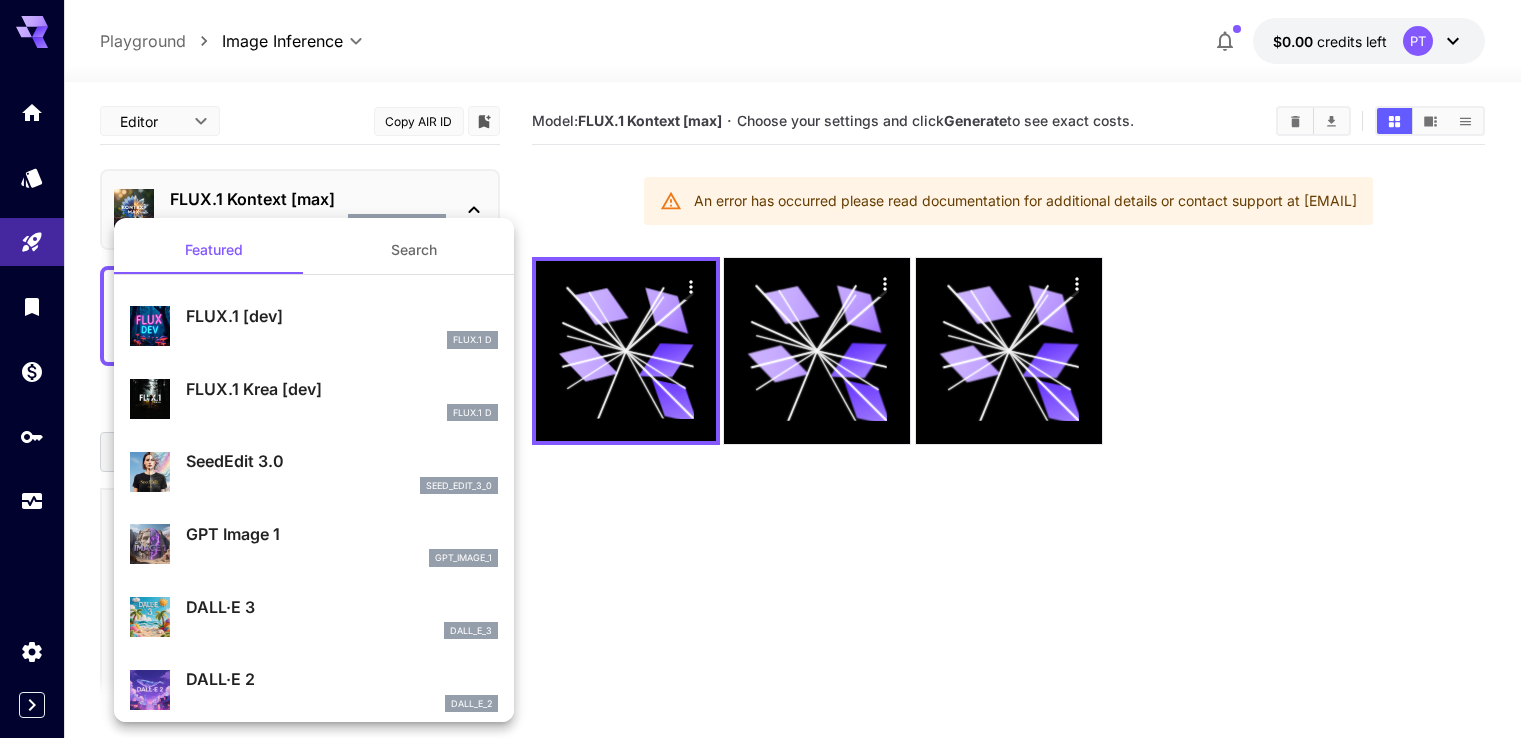 click on "FLUX.1 D" at bounding box center (342, 340) 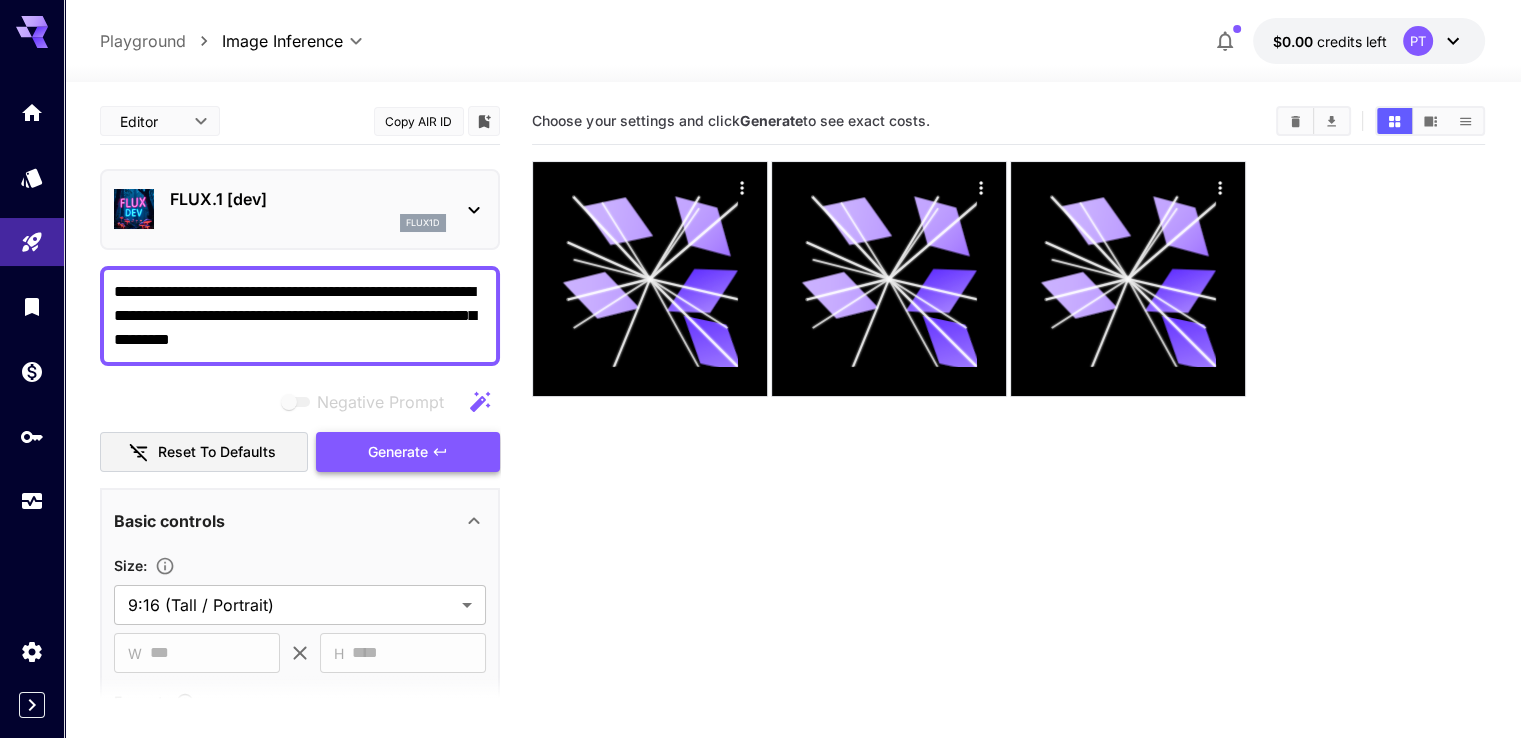 click on "Generate" at bounding box center (398, 452) 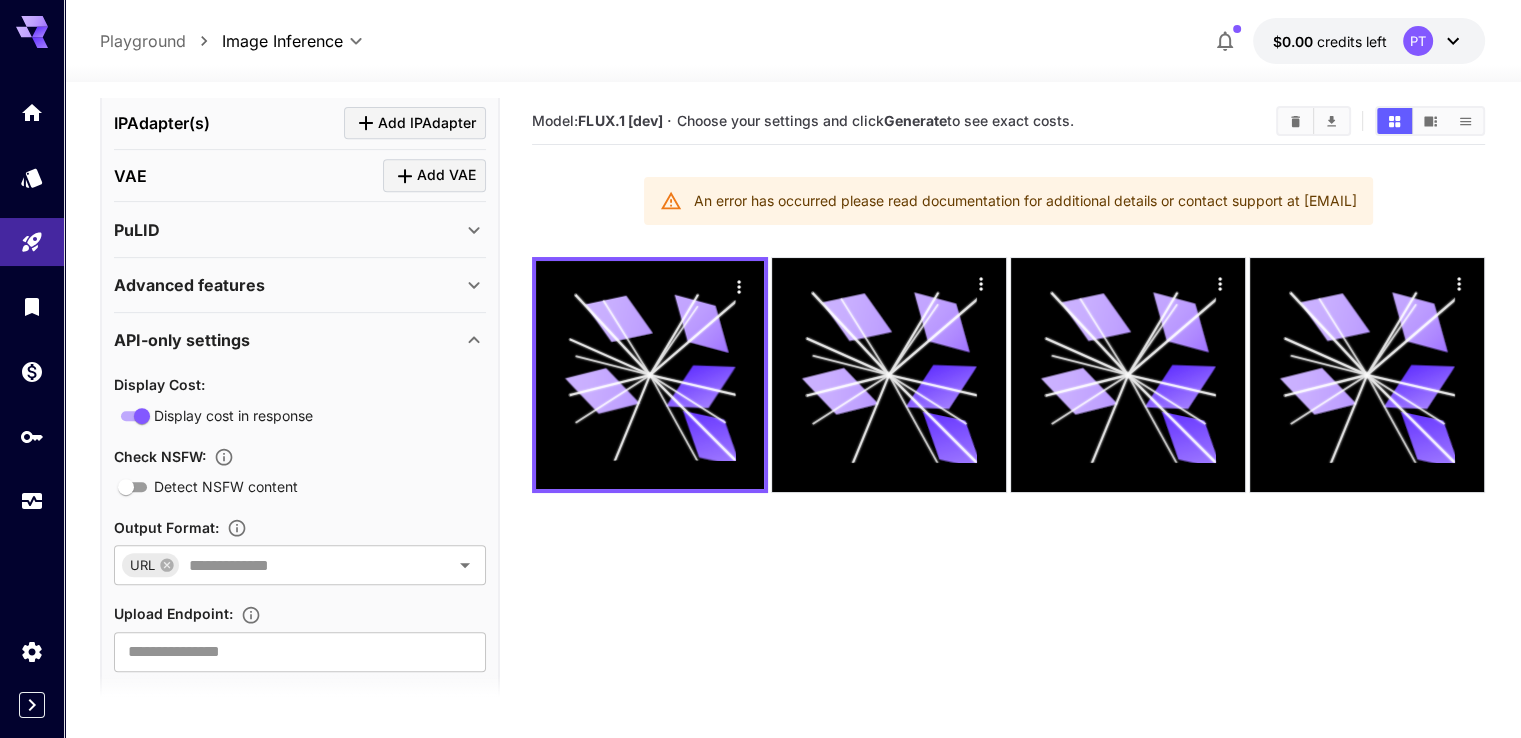 scroll, scrollTop: 952, scrollLeft: 0, axis: vertical 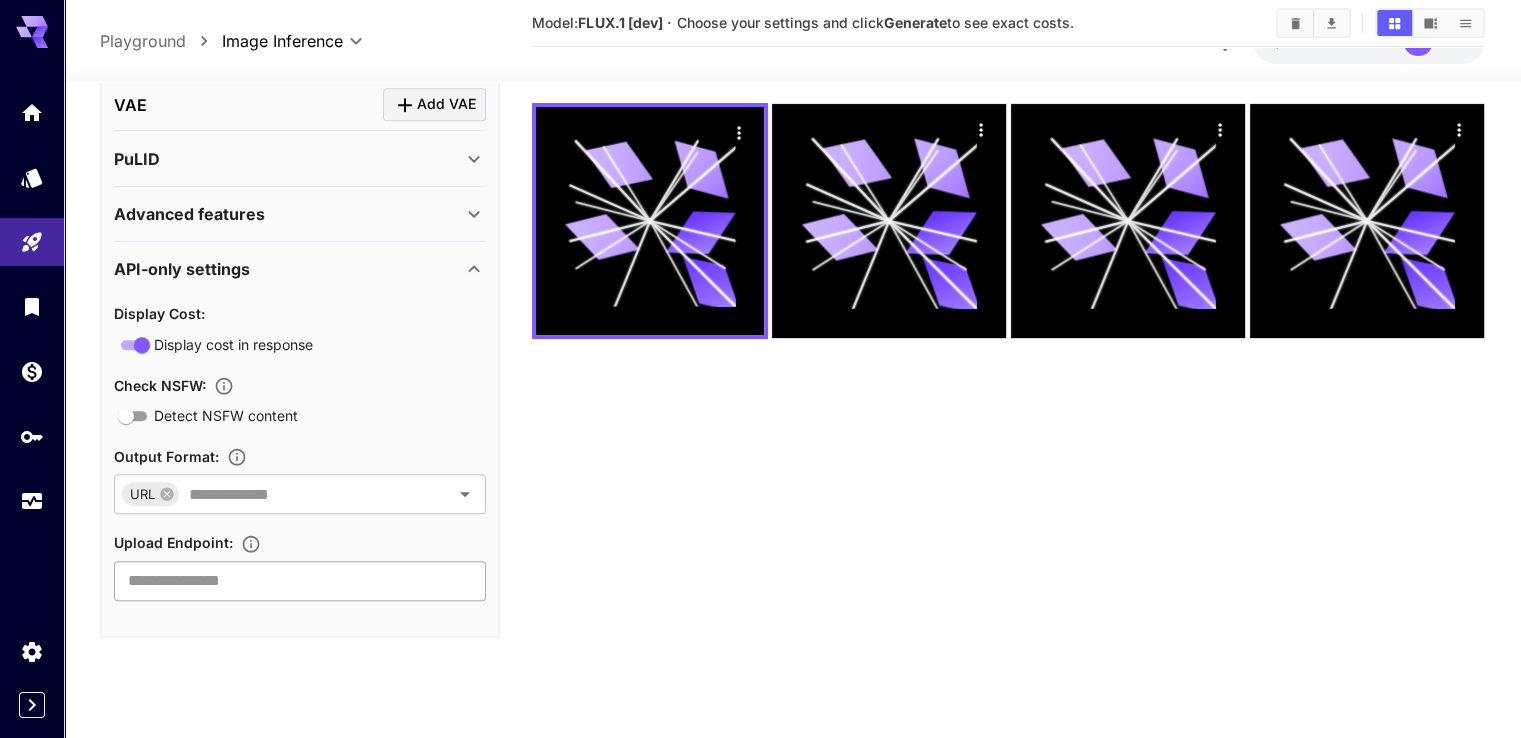 click at bounding box center (300, 580) 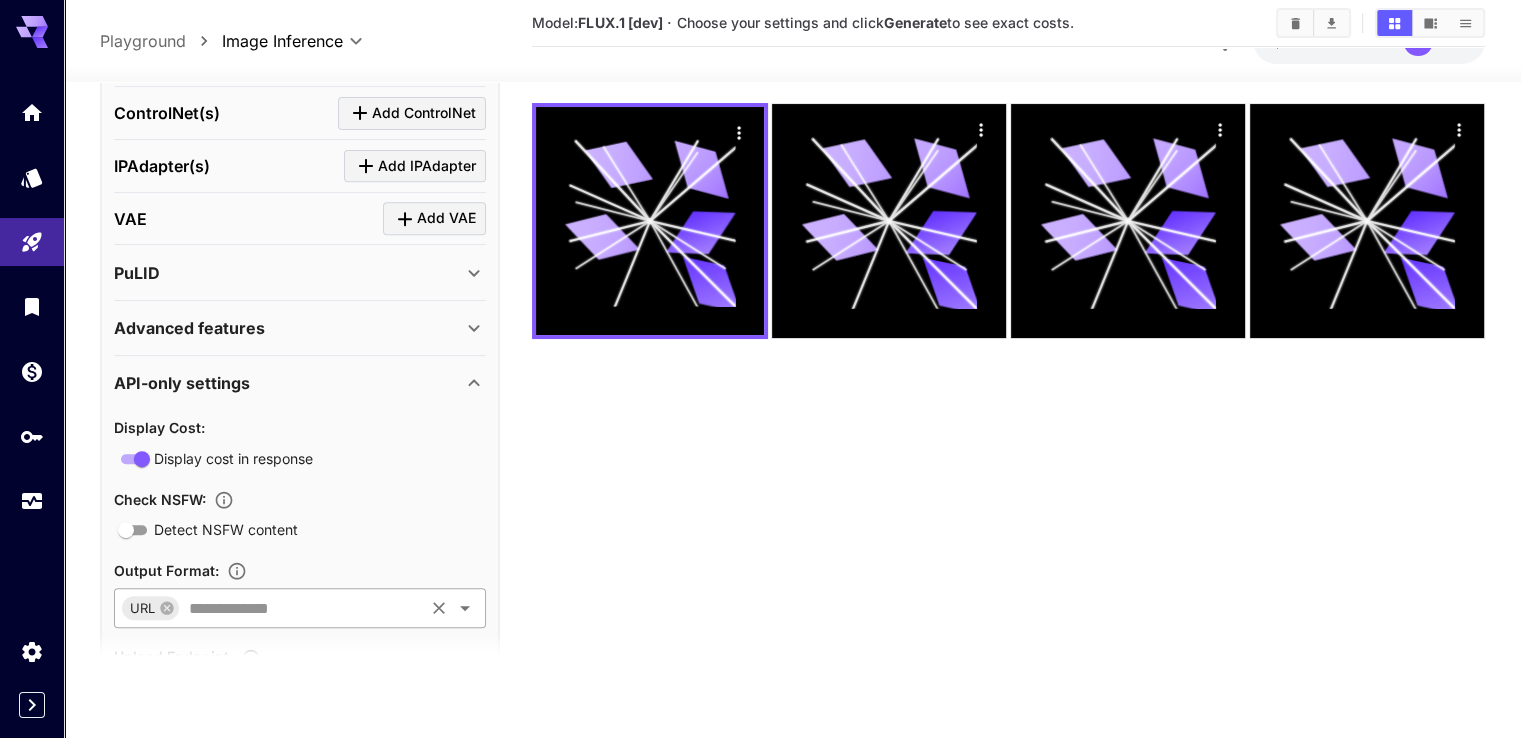 scroll, scrollTop: 819, scrollLeft: 0, axis: vertical 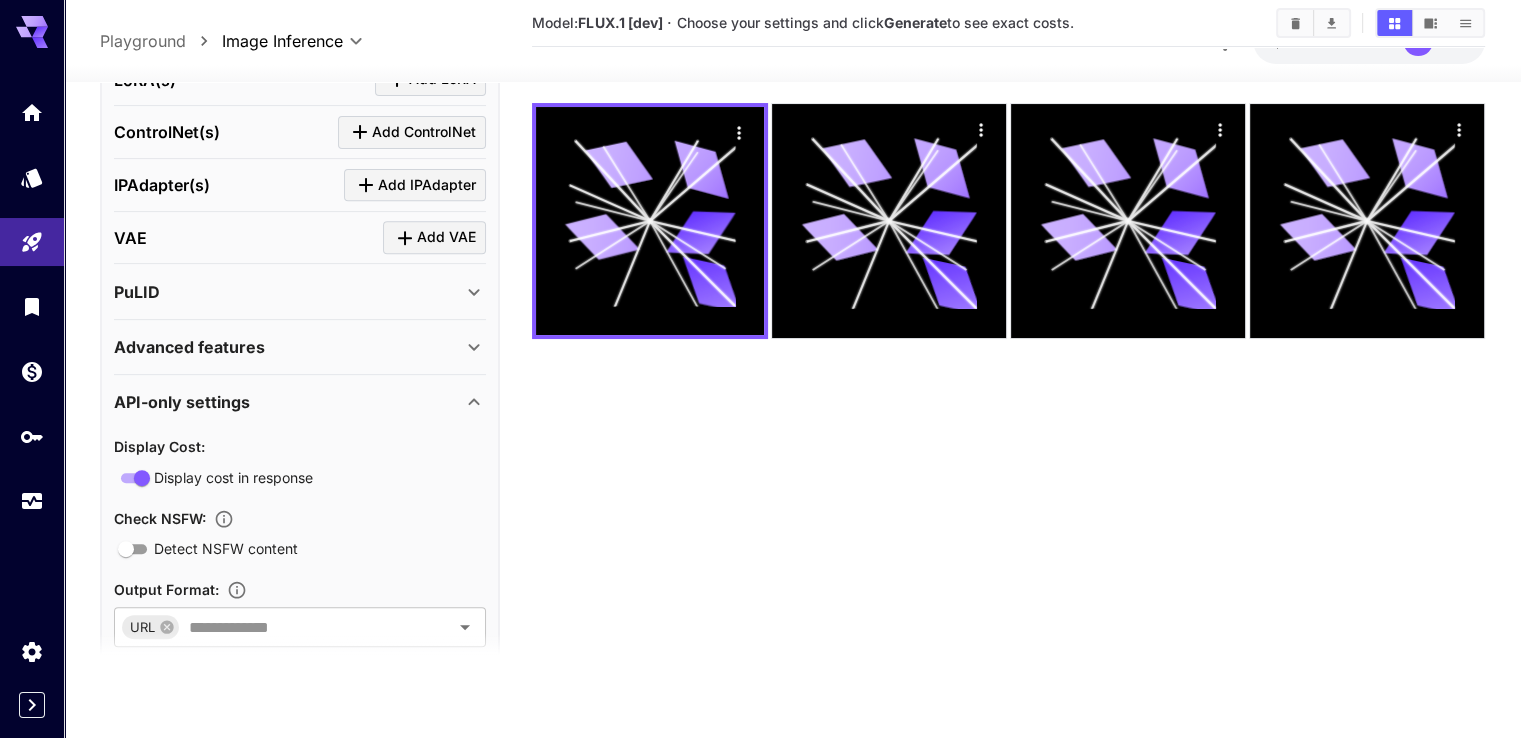 click on "Advanced features" at bounding box center [300, 347] 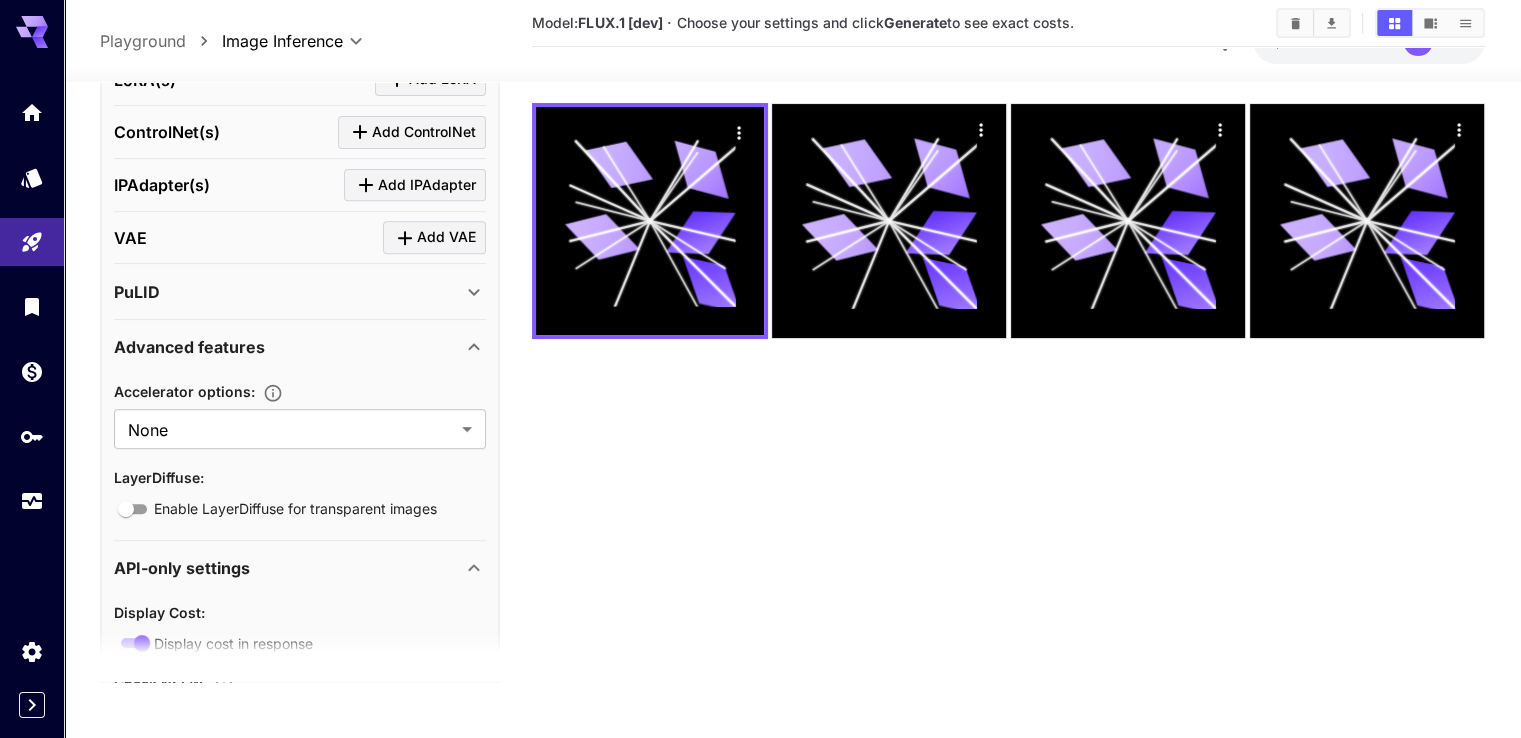 click 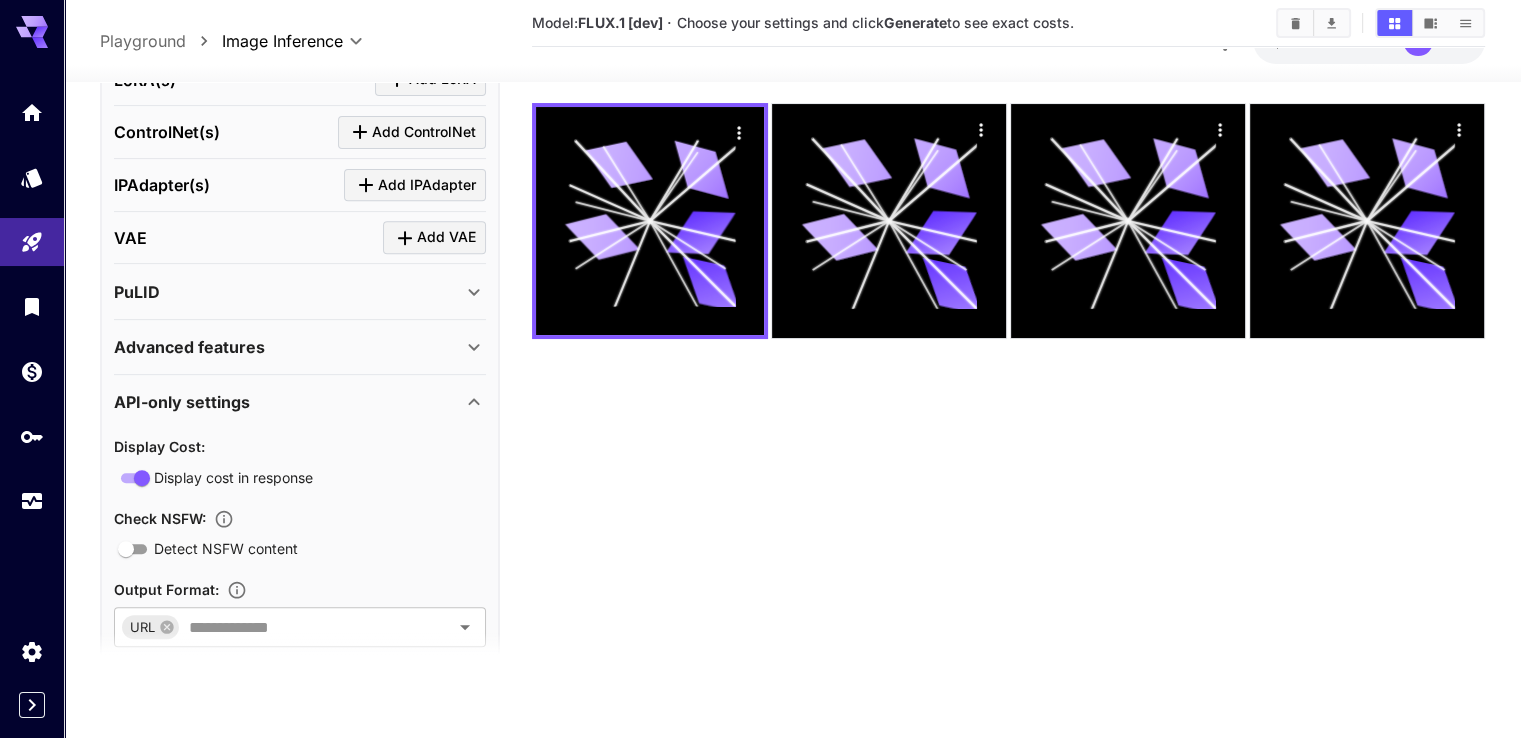 click 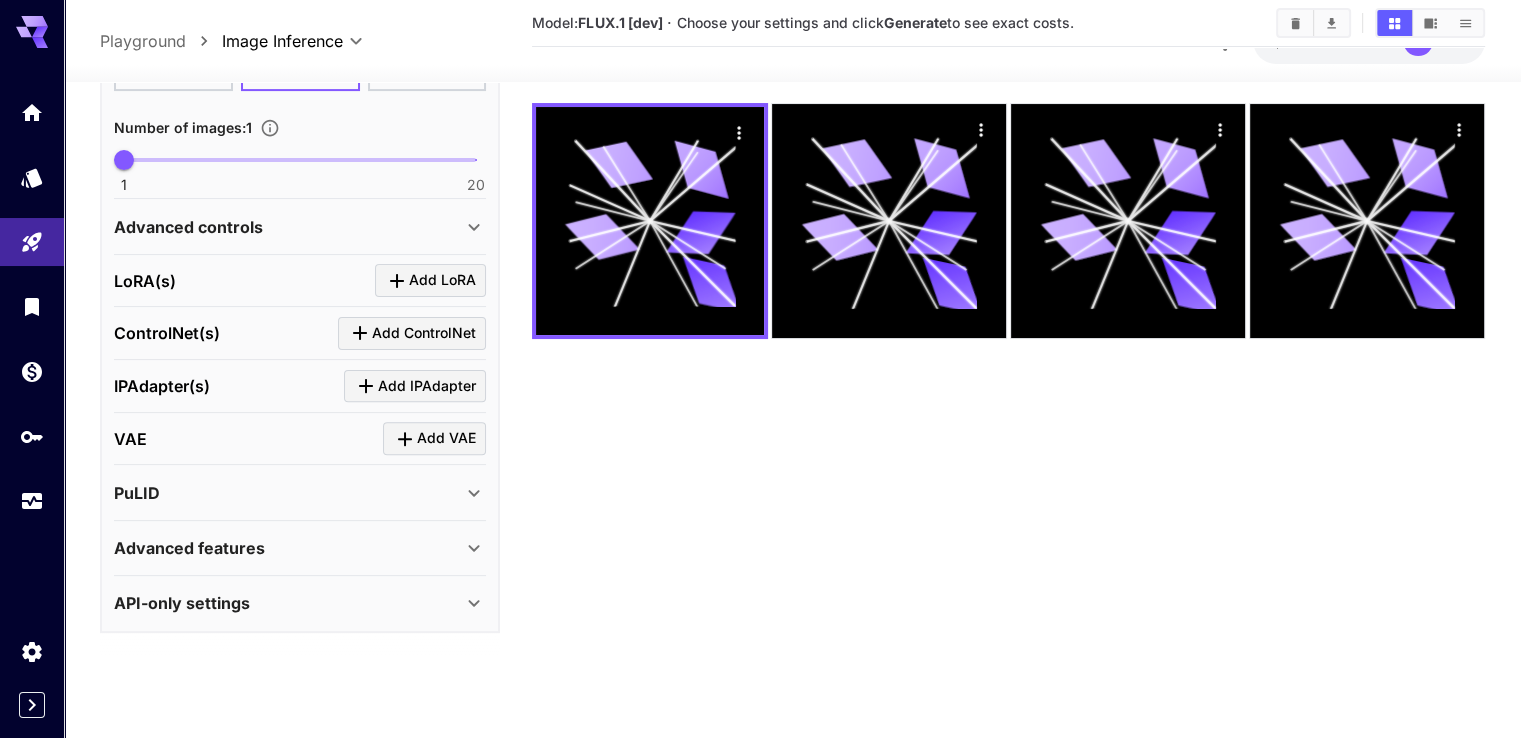 scroll, scrollTop: 612, scrollLeft: 0, axis: vertical 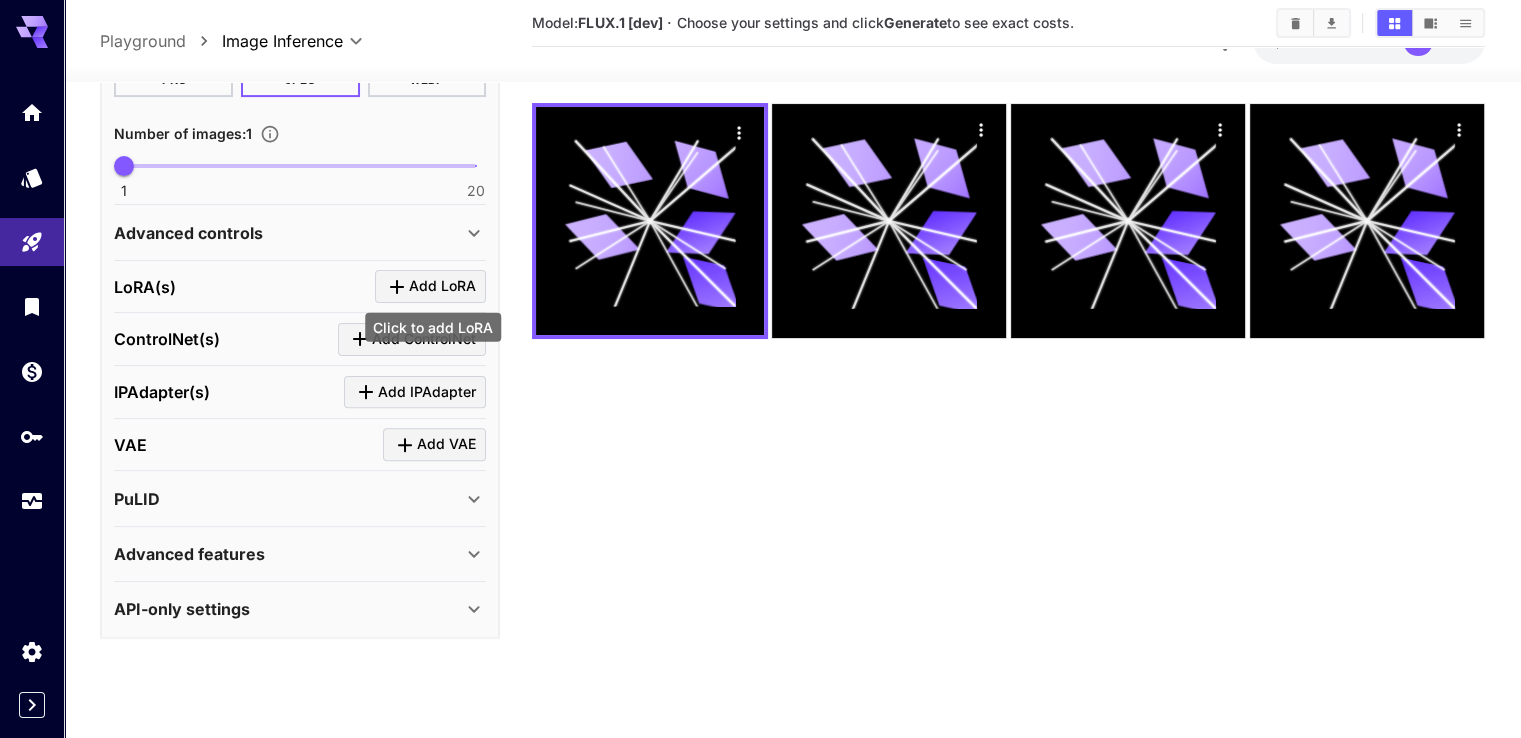 click on "Add LoRA" at bounding box center [442, 286] 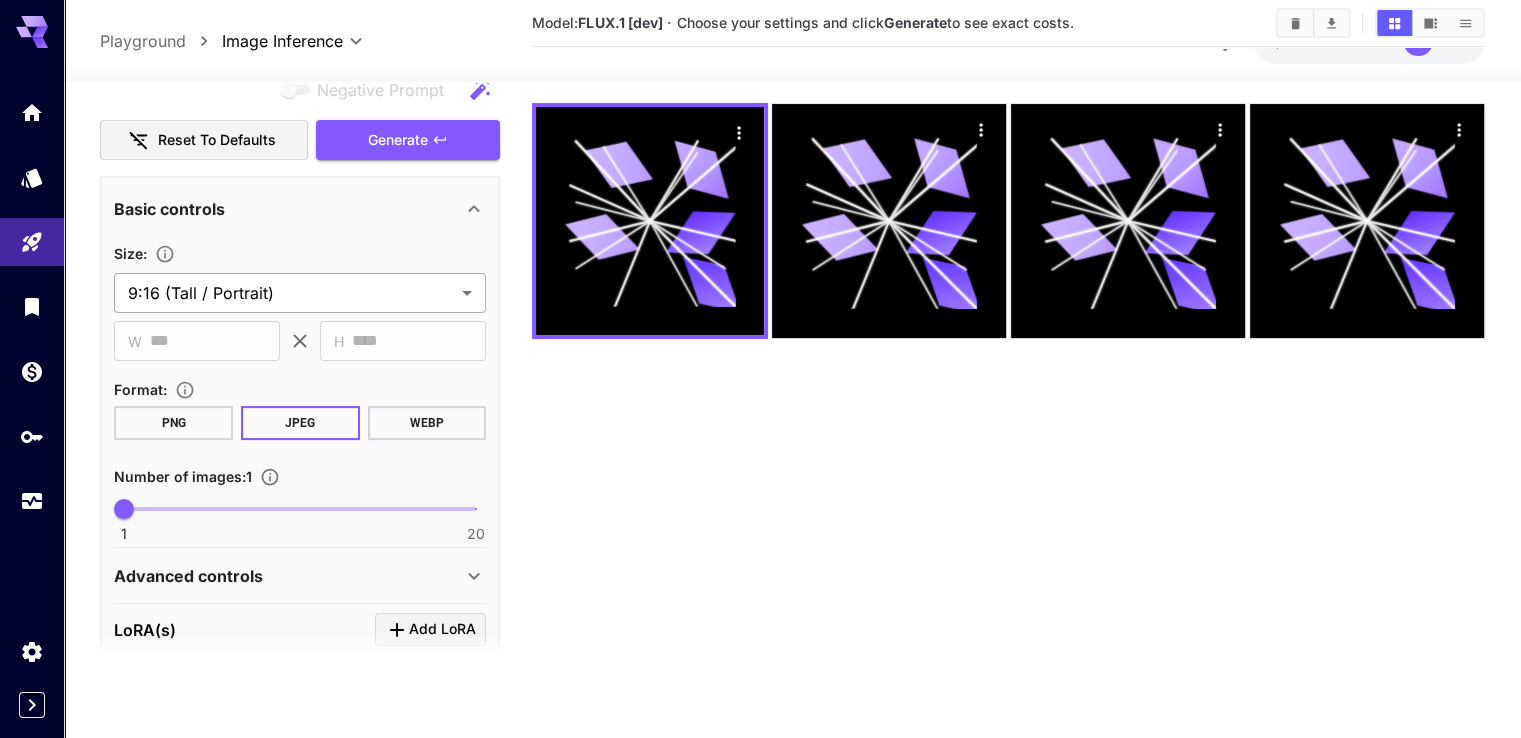 scroll, scrollTop: 171, scrollLeft: 0, axis: vertical 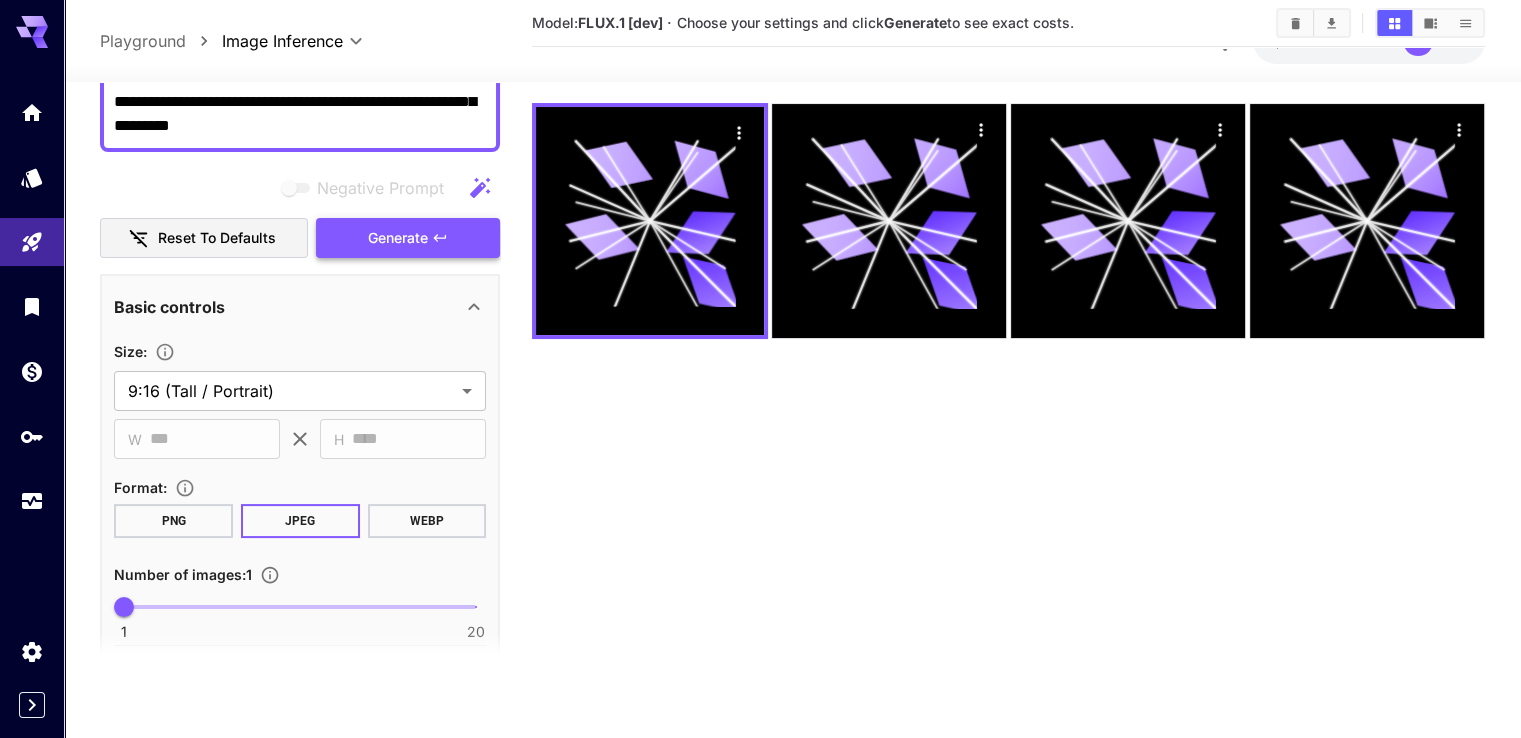 click 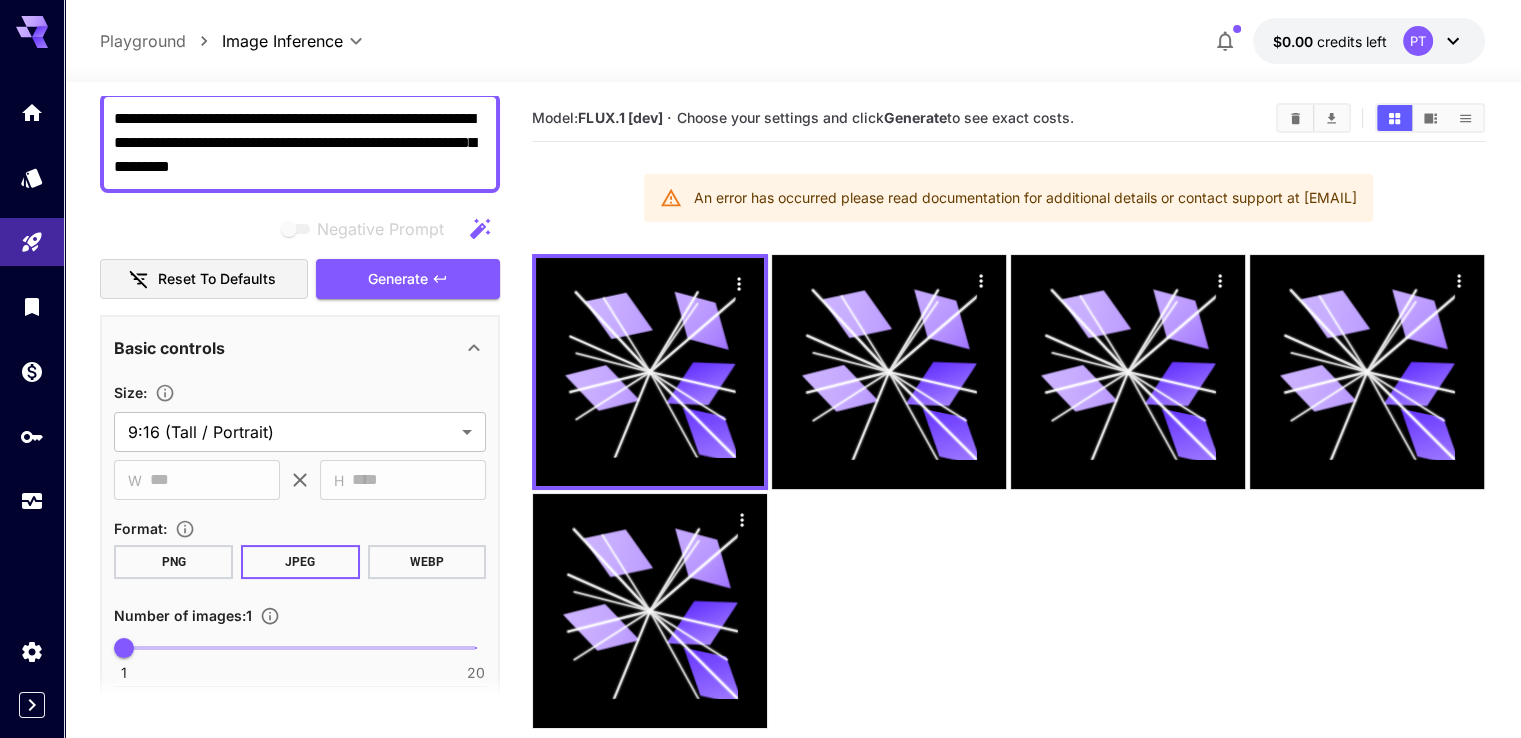 scroll, scrollTop: 0, scrollLeft: 0, axis: both 